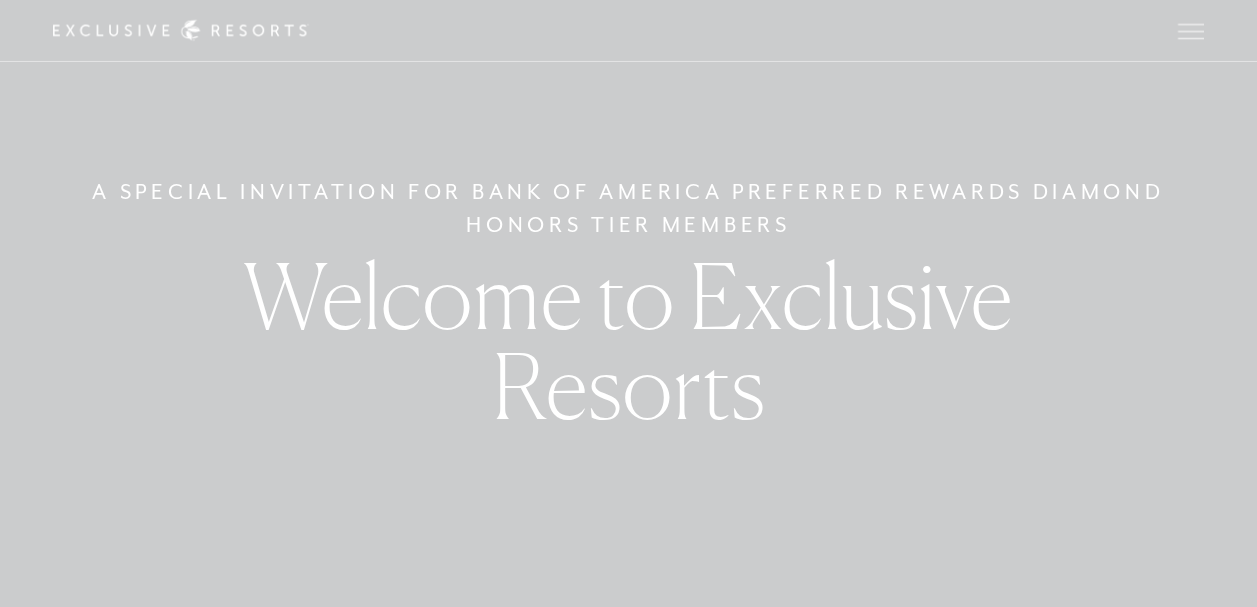 scroll, scrollTop: 0, scrollLeft: 0, axis: both 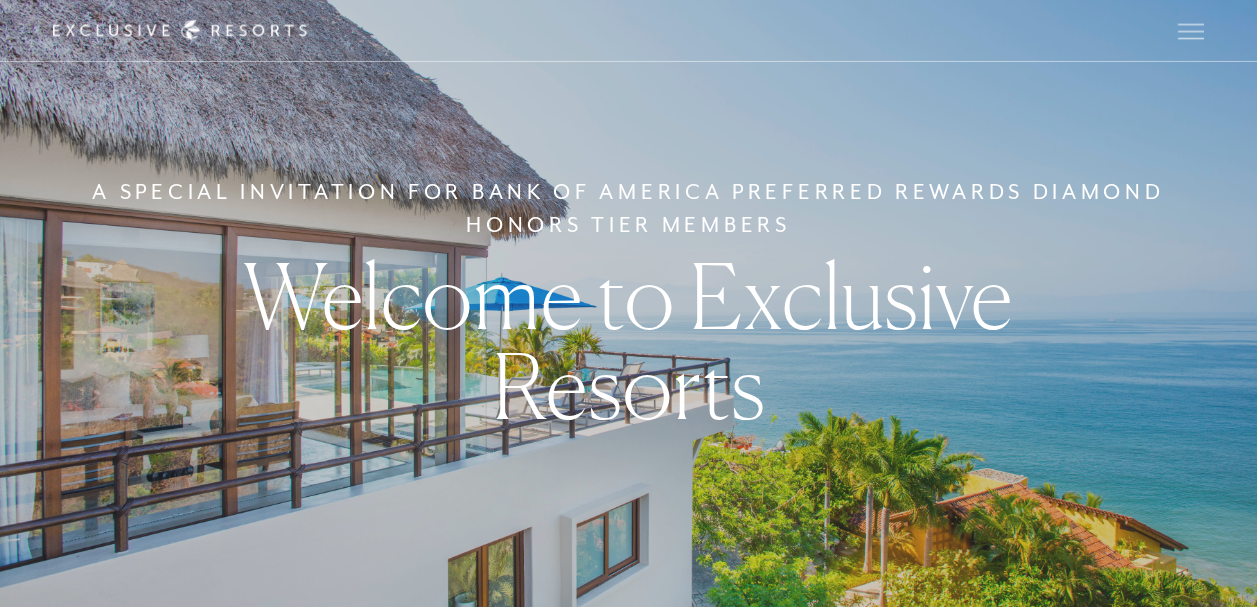 checkbox on "false" 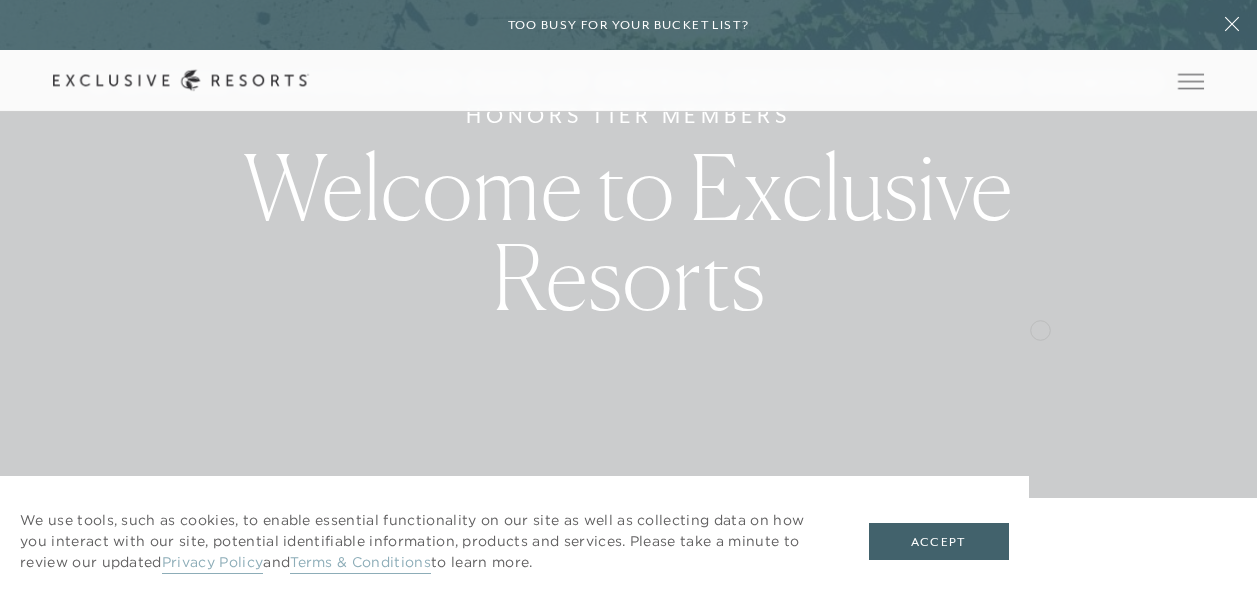 scroll, scrollTop: 122, scrollLeft: 0, axis: vertical 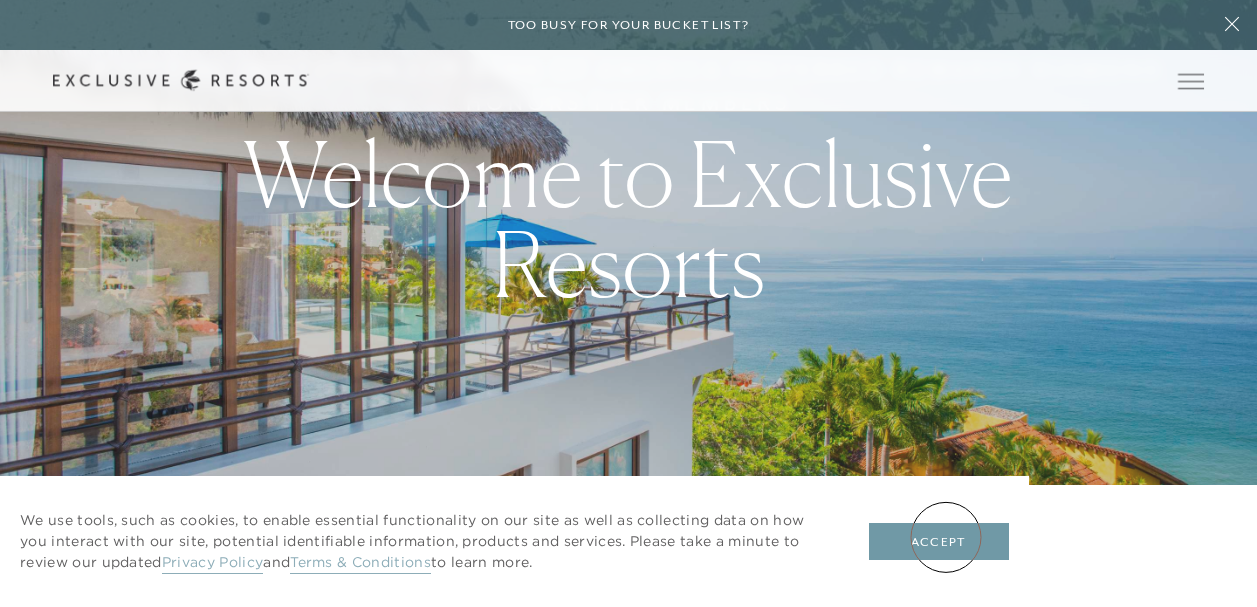 click on "Accept" at bounding box center [939, 542] 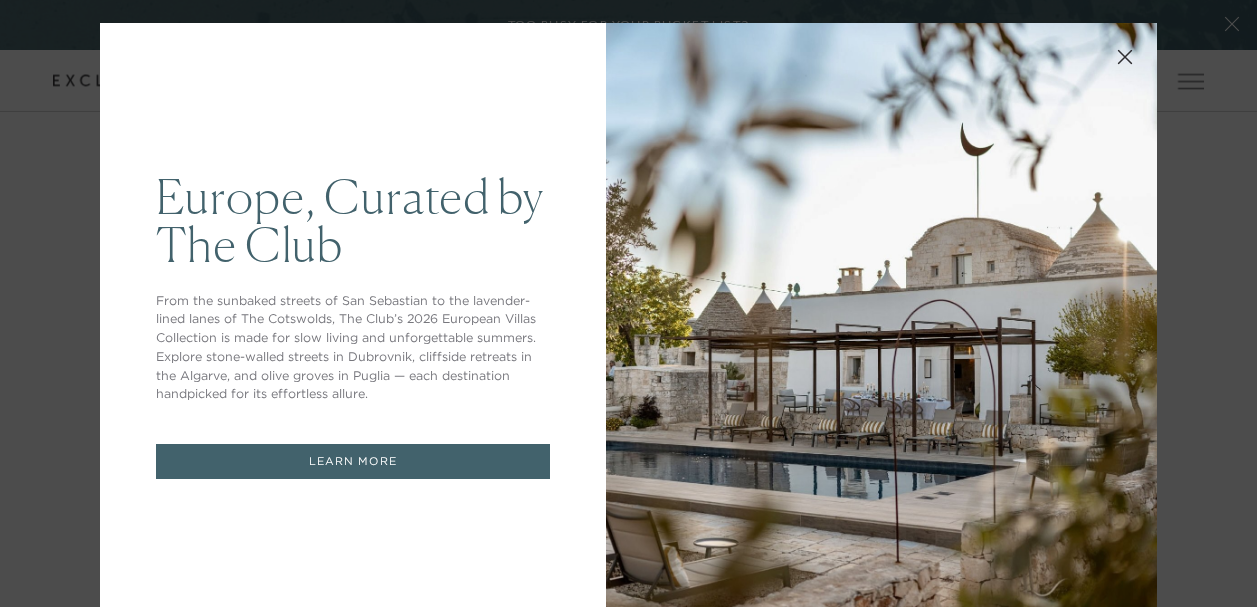 scroll, scrollTop: 0, scrollLeft: 0, axis: both 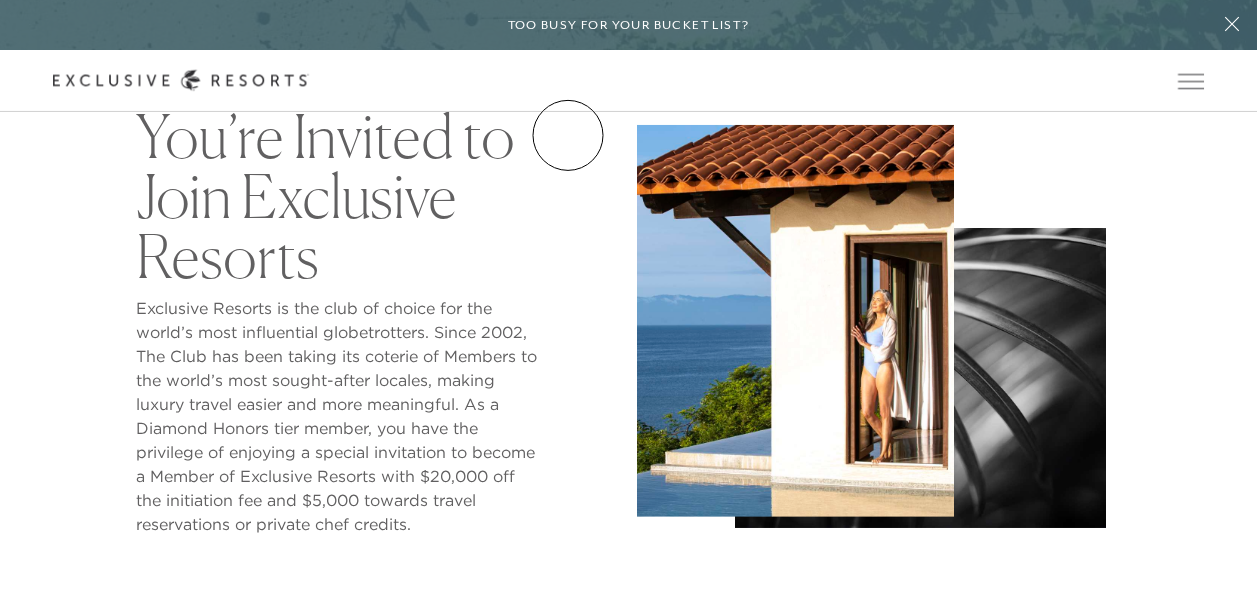 click on "How it works" at bounding box center (0, 0) 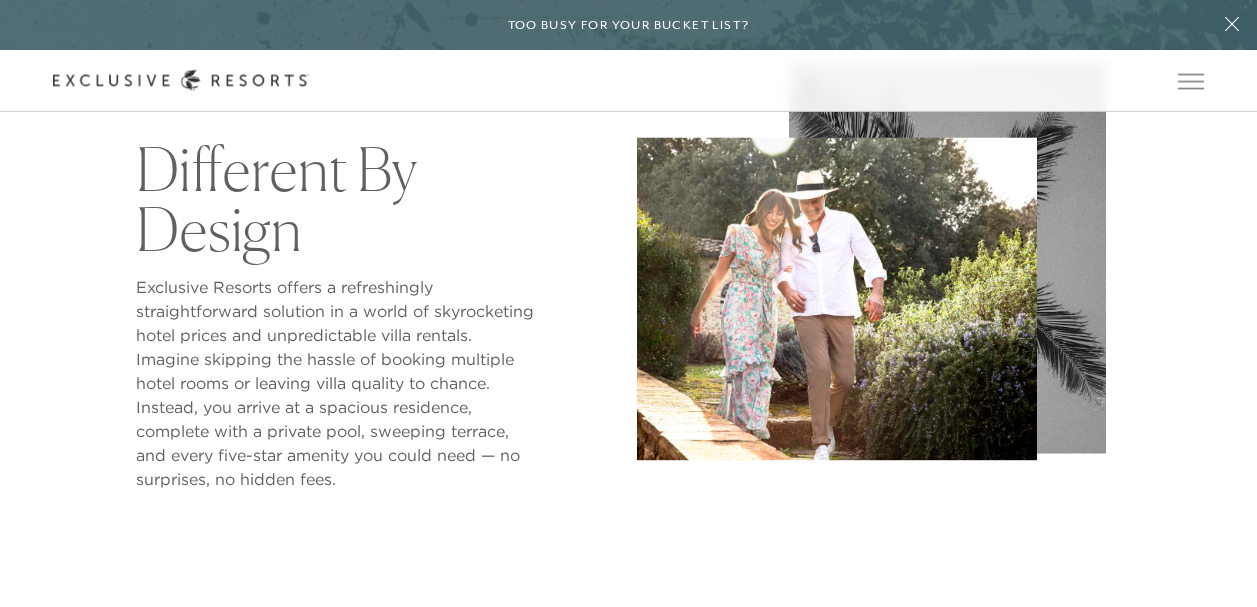 scroll, scrollTop: 0, scrollLeft: 0, axis: both 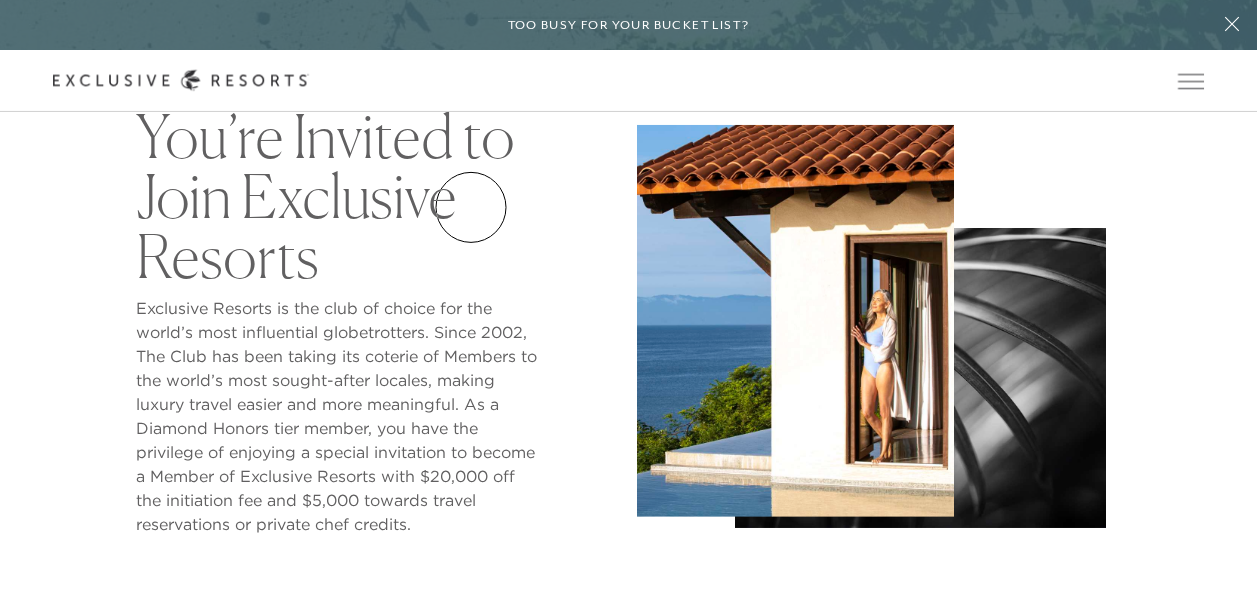click on "Residence Collection" at bounding box center [0, 0] 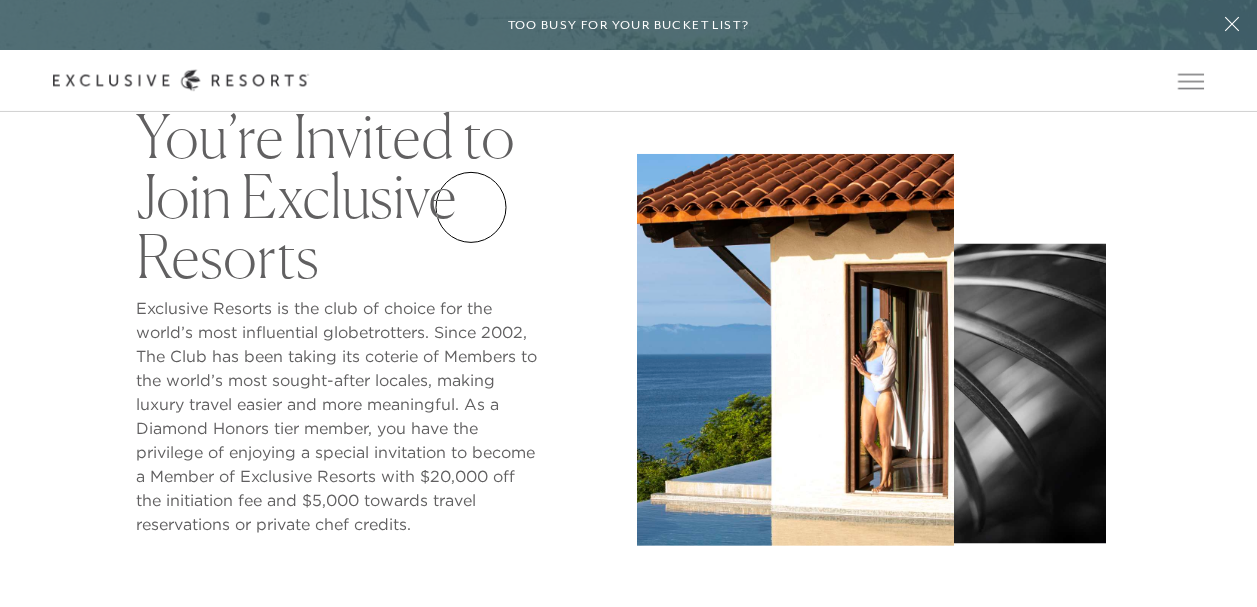 scroll, scrollTop: 0, scrollLeft: 0, axis: both 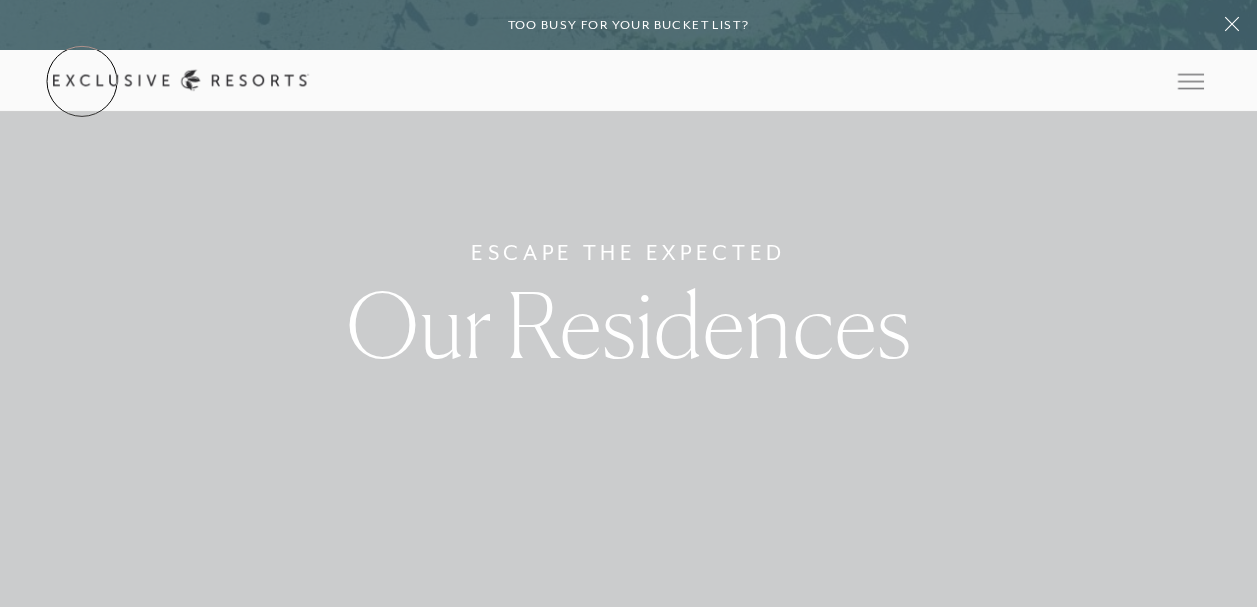 click on "Get Started" at bounding box center (0, 0) 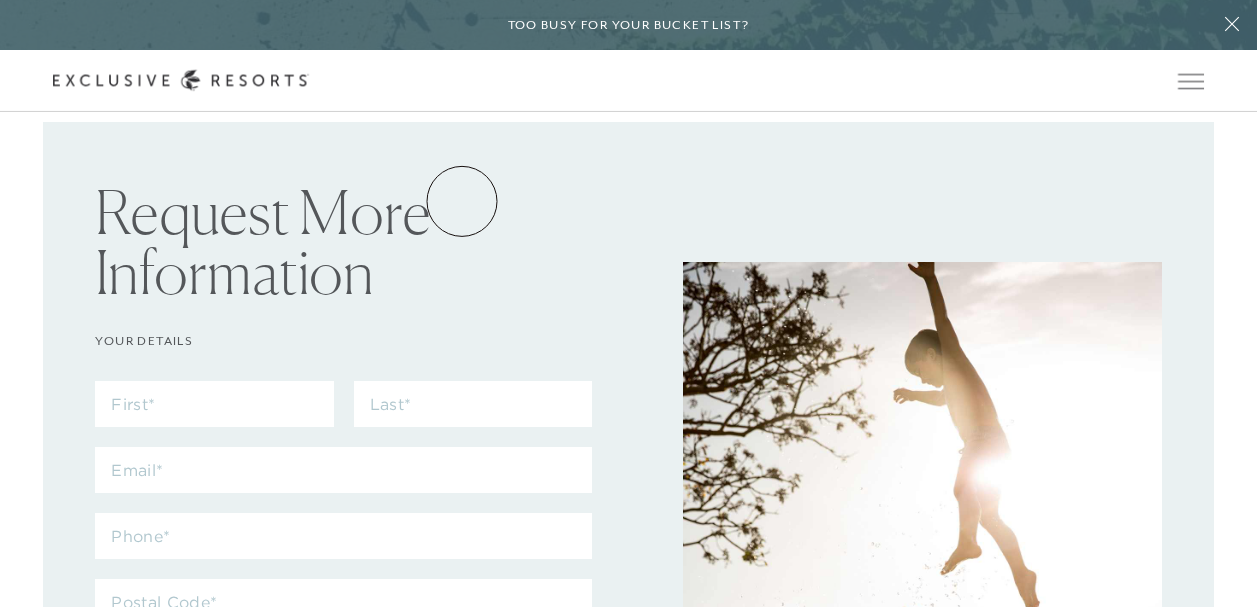 click on "Residence Collection" at bounding box center (0, 0) 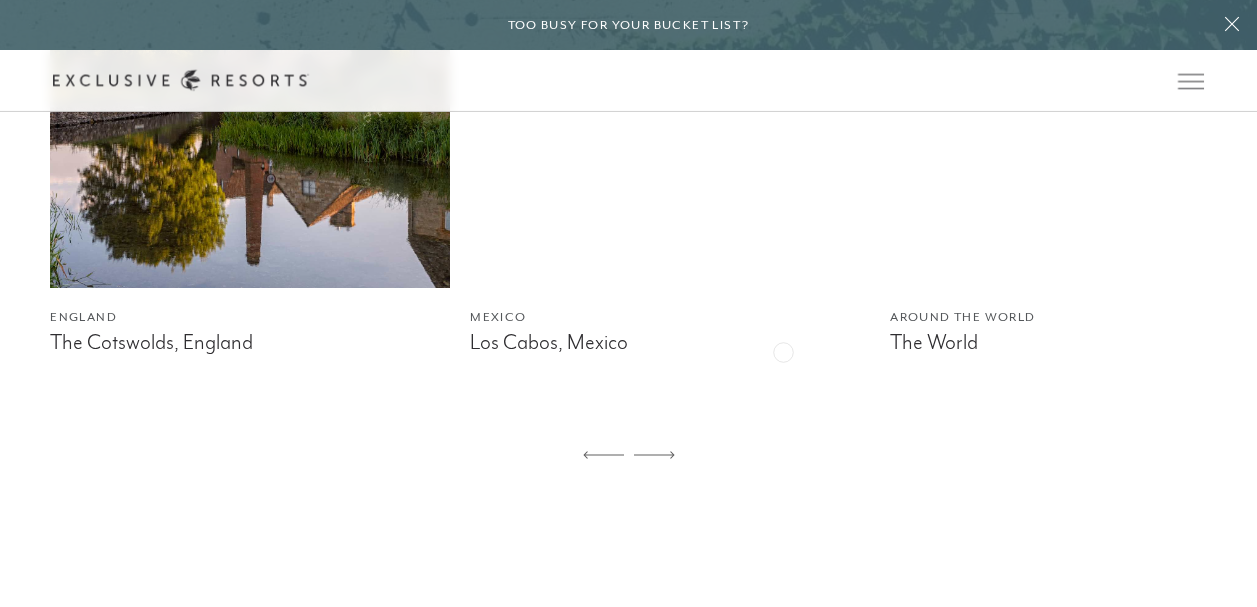 scroll, scrollTop: 1274, scrollLeft: 0, axis: vertical 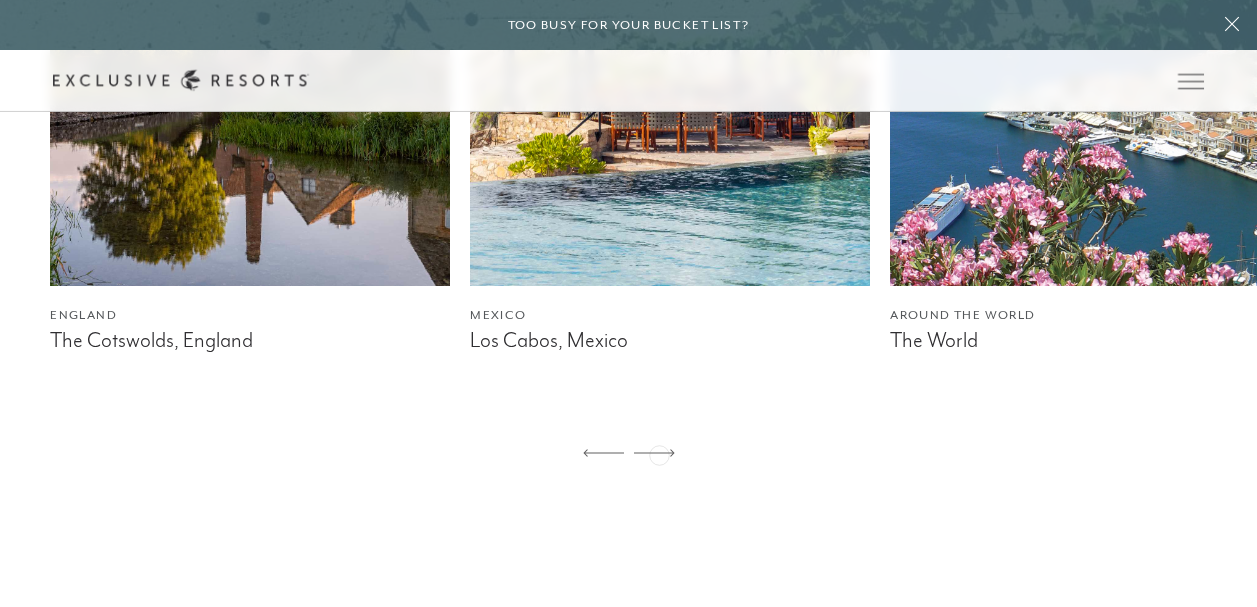 click 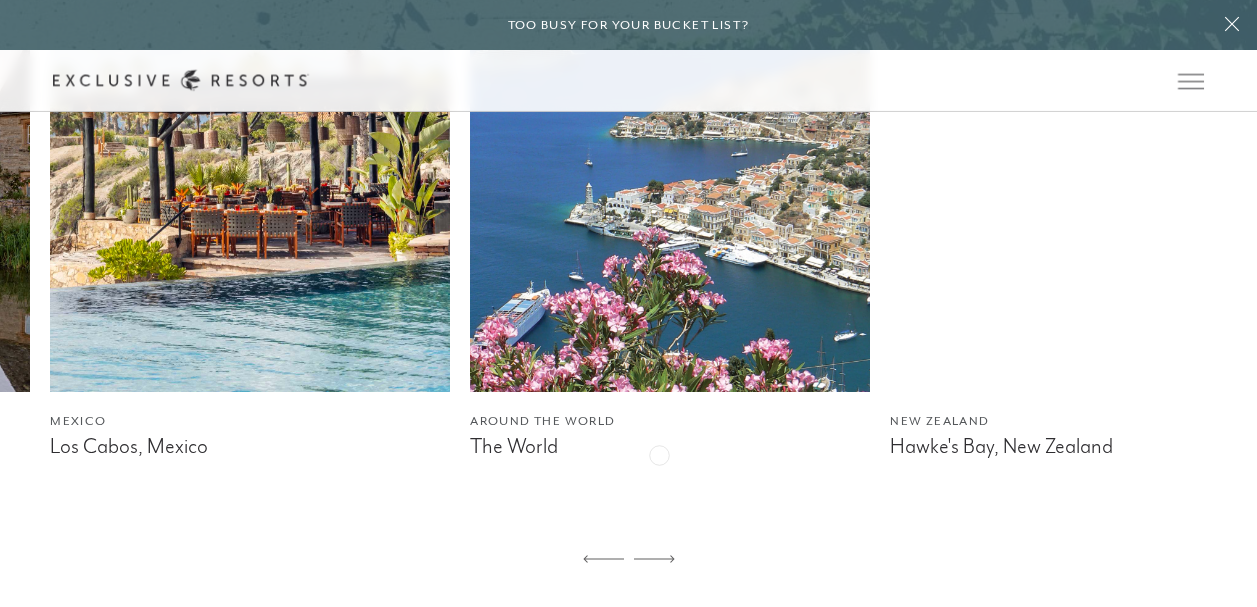scroll, scrollTop: 1169, scrollLeft: 0, axis: vertical 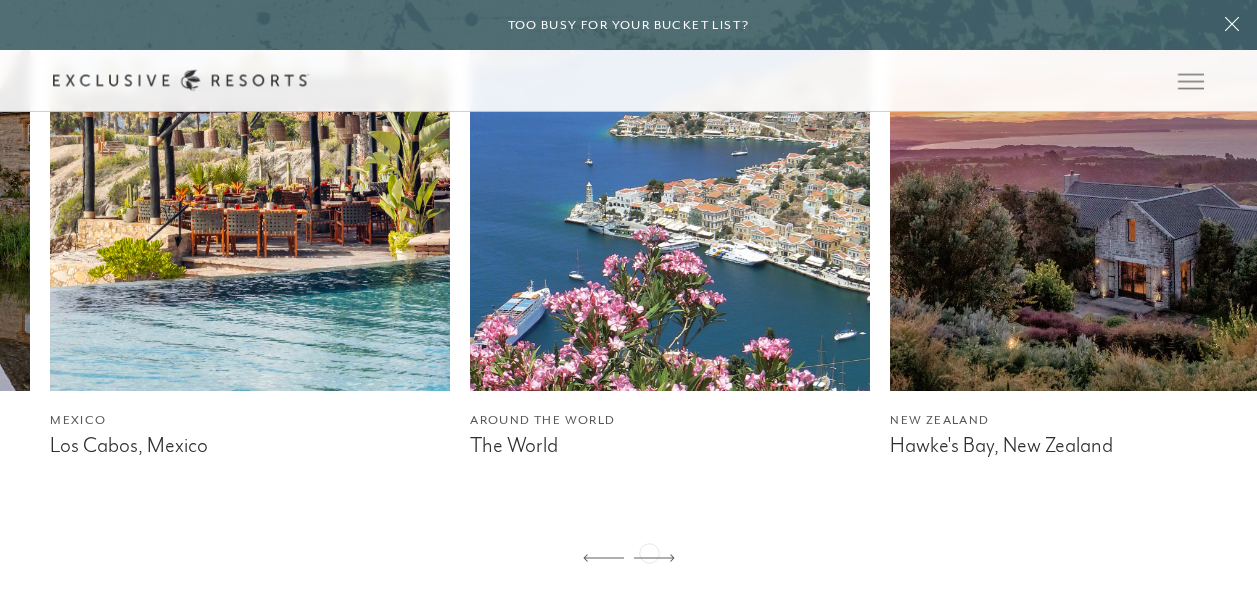 click at bounding box center (654, 559) 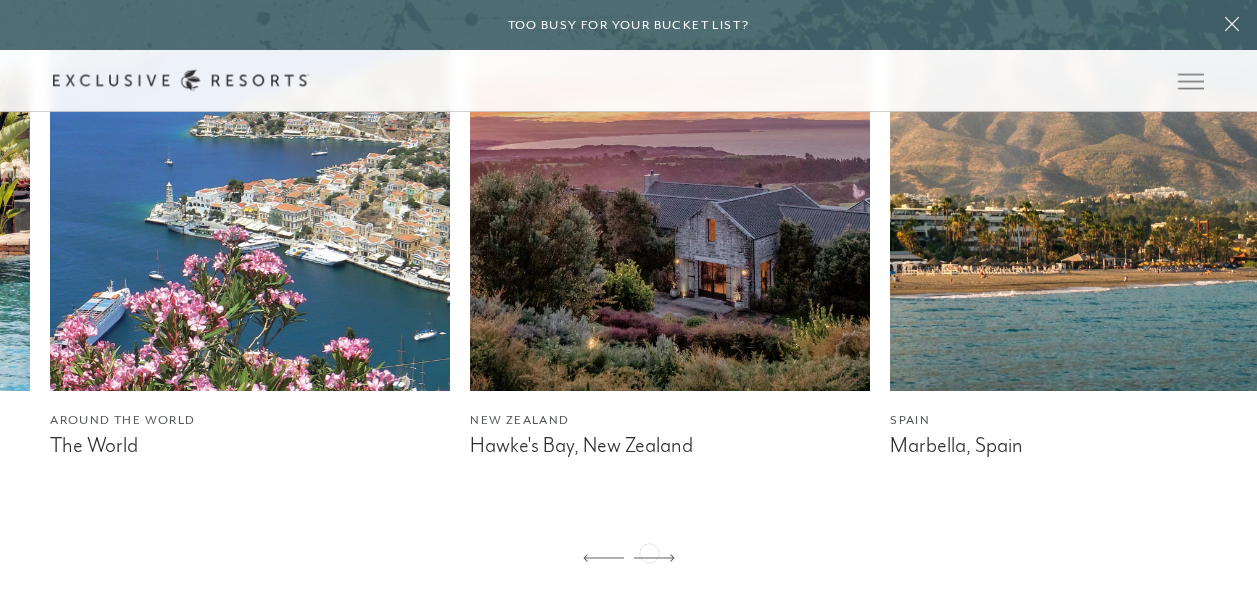 click at bounding box center (654, 559) 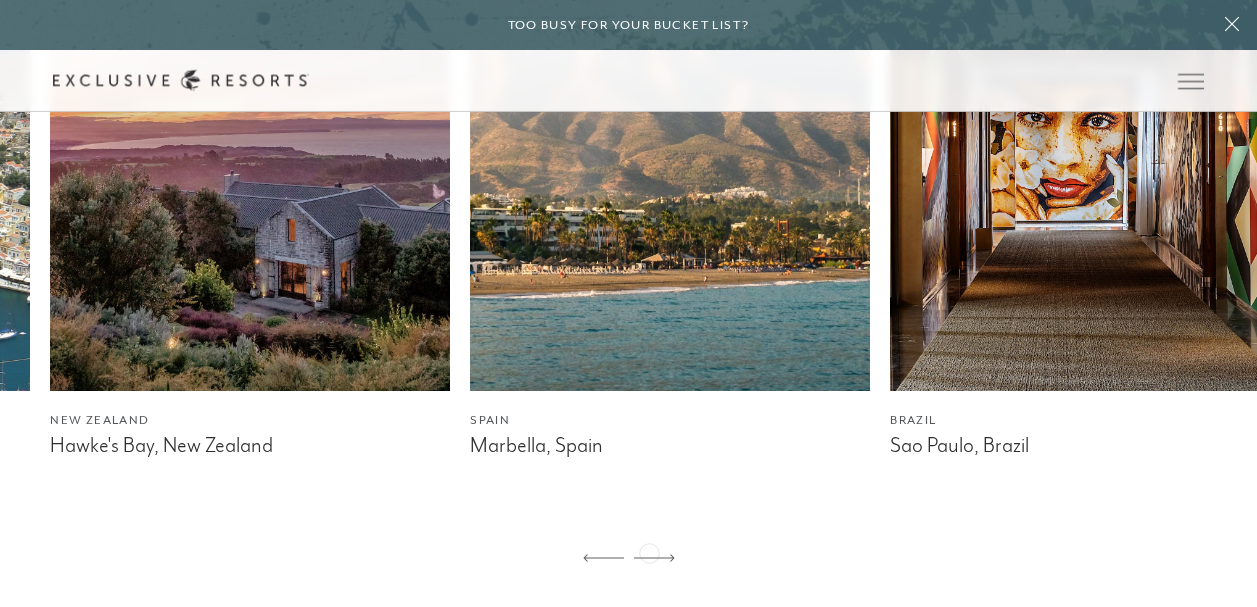 click at bounding box center (654, 559) 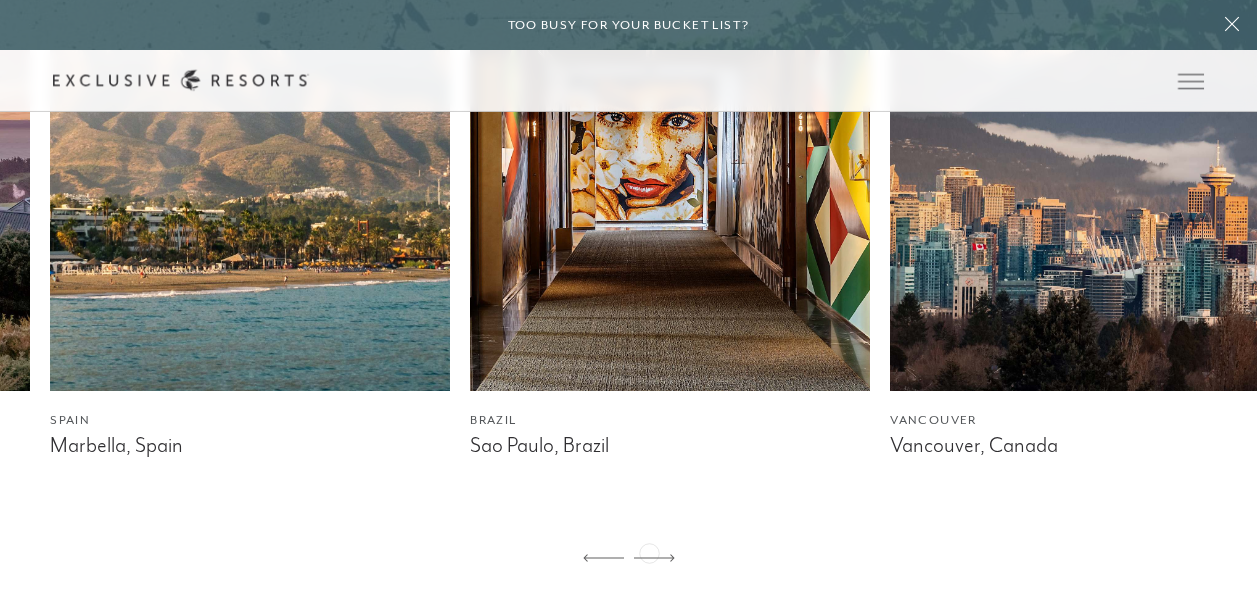 click at bounding box center [654, 559] 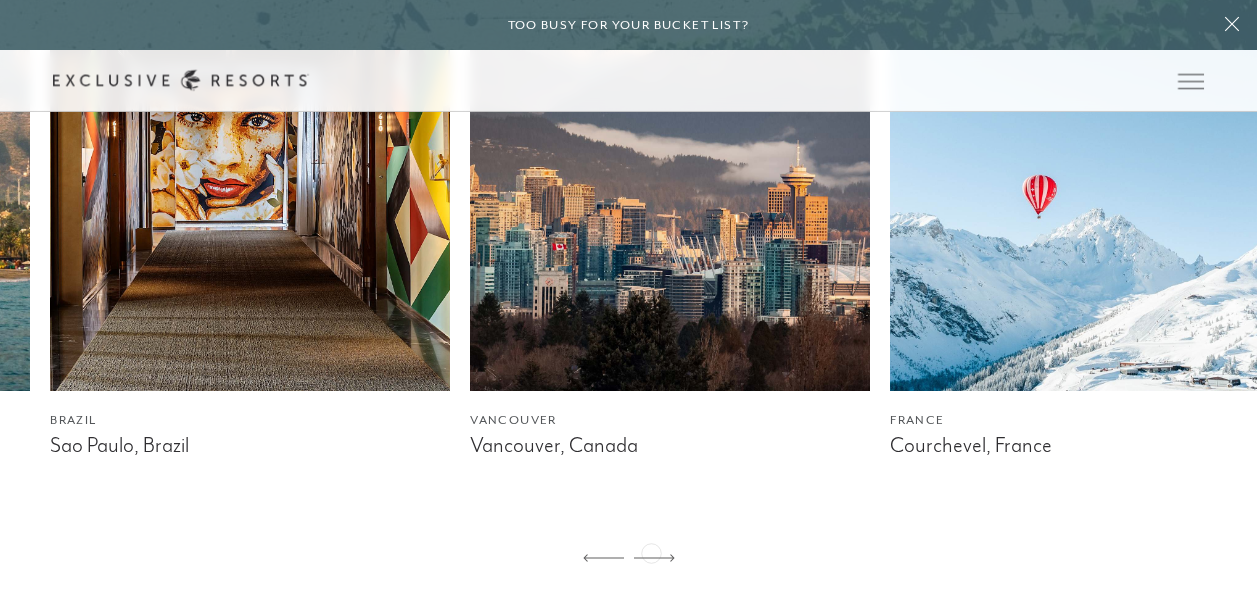 click at bounding box center (654, 559) 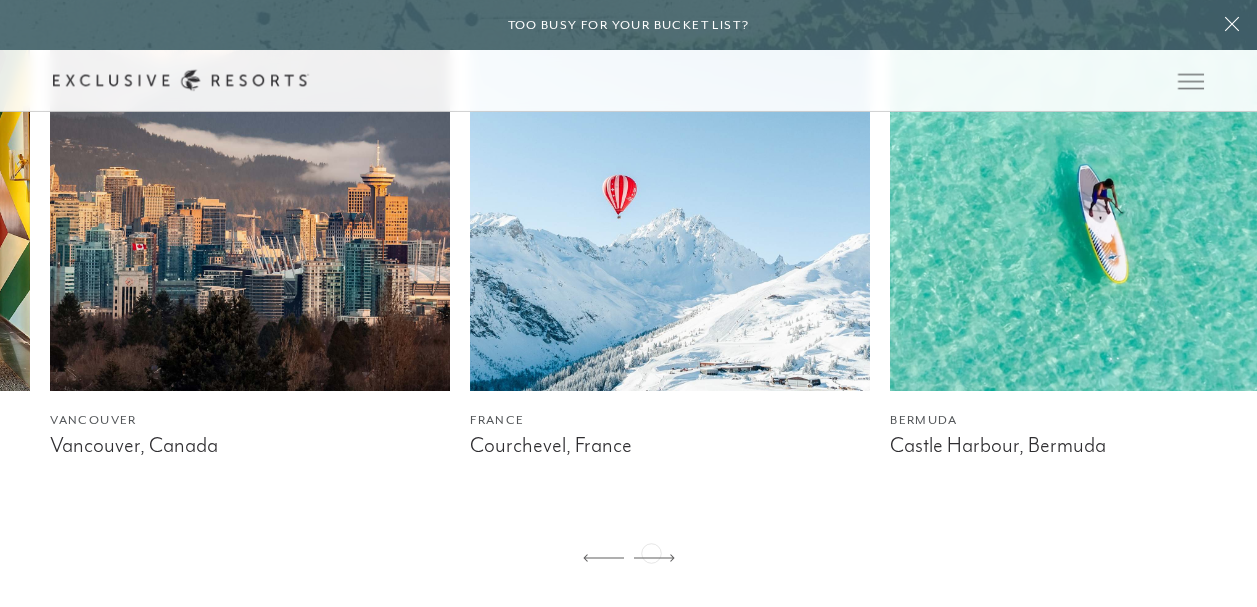 click at bounding box center [654, 559] 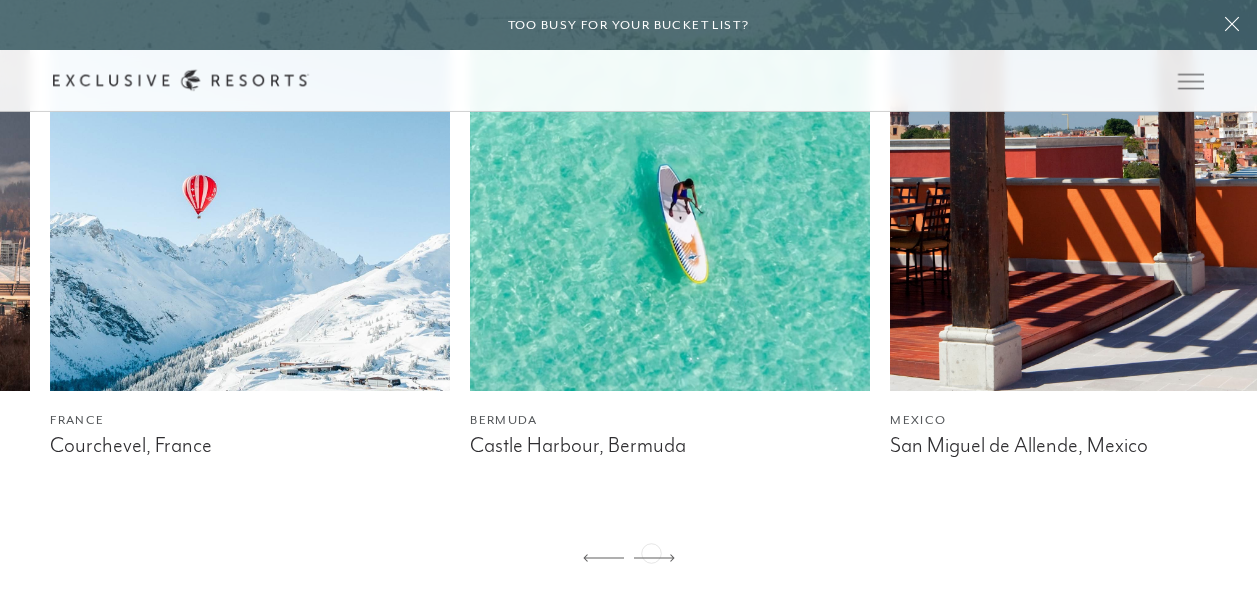 click at bounding box center [654, 559] 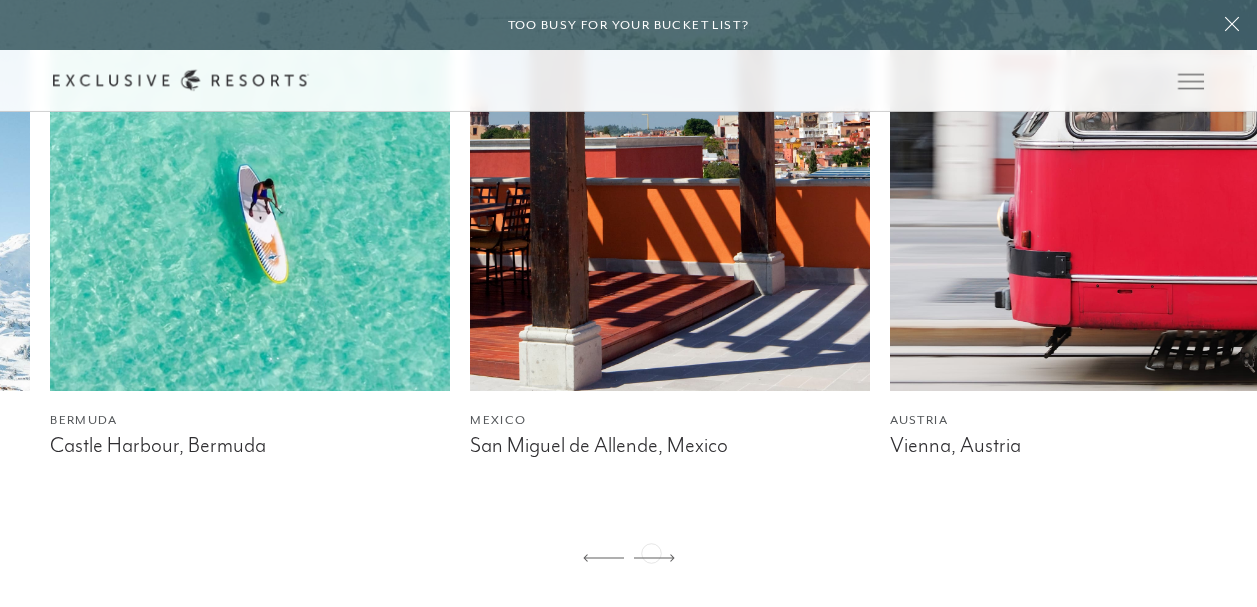click at bounding box center [654, 559] 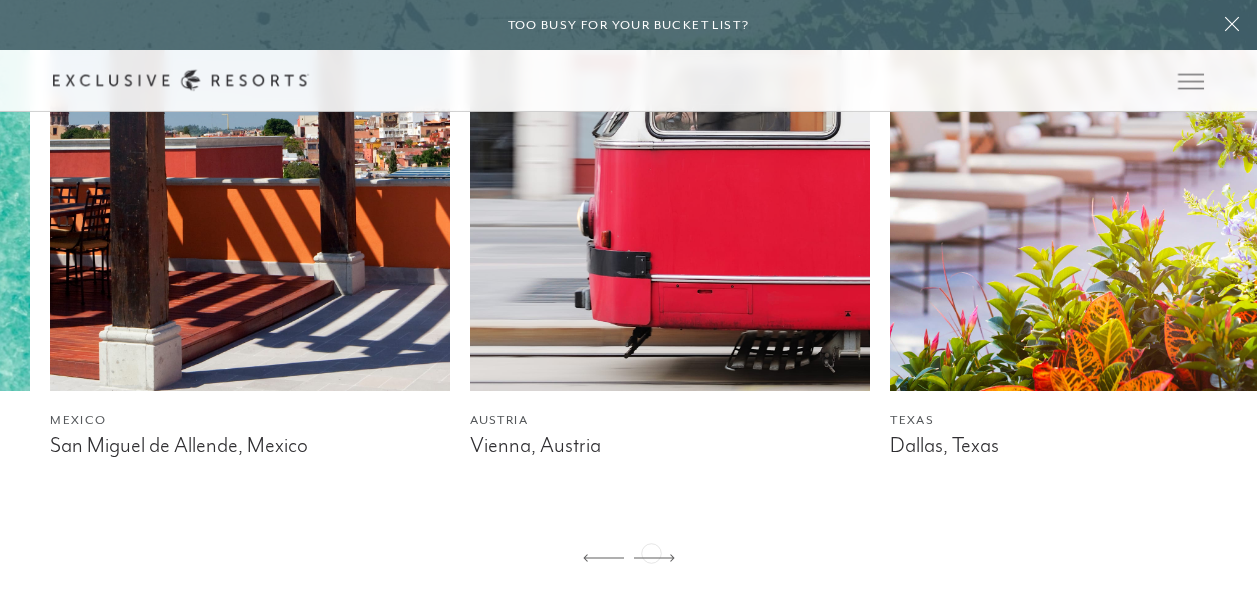 click at bounding box center (654, 559) 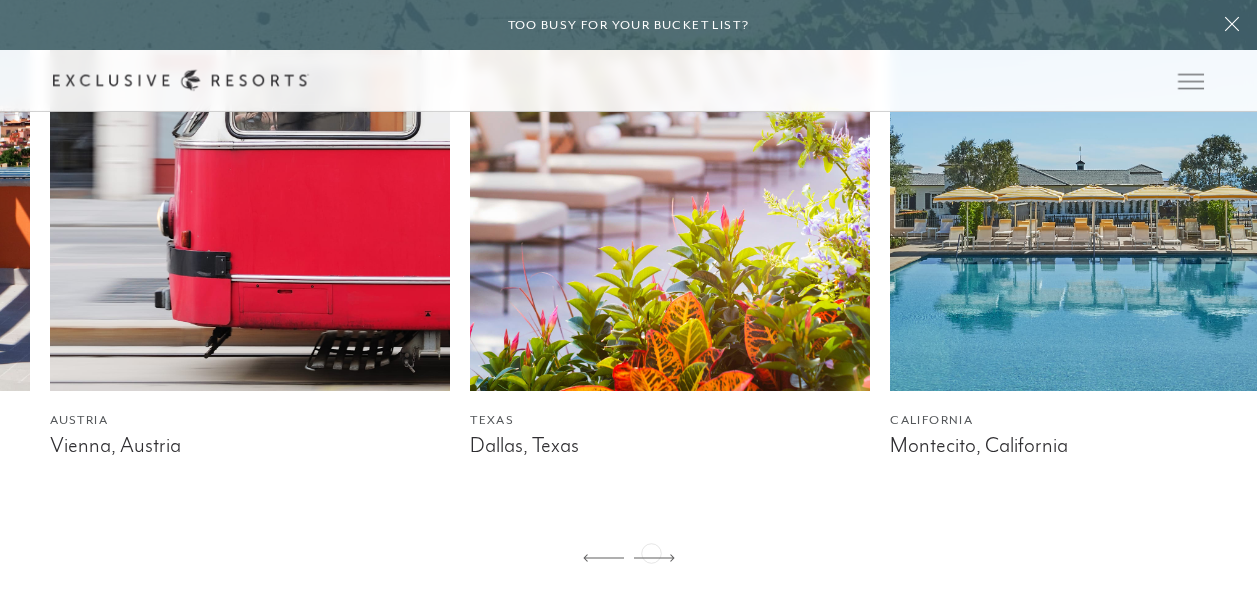 click at bounding box center (654, 559) 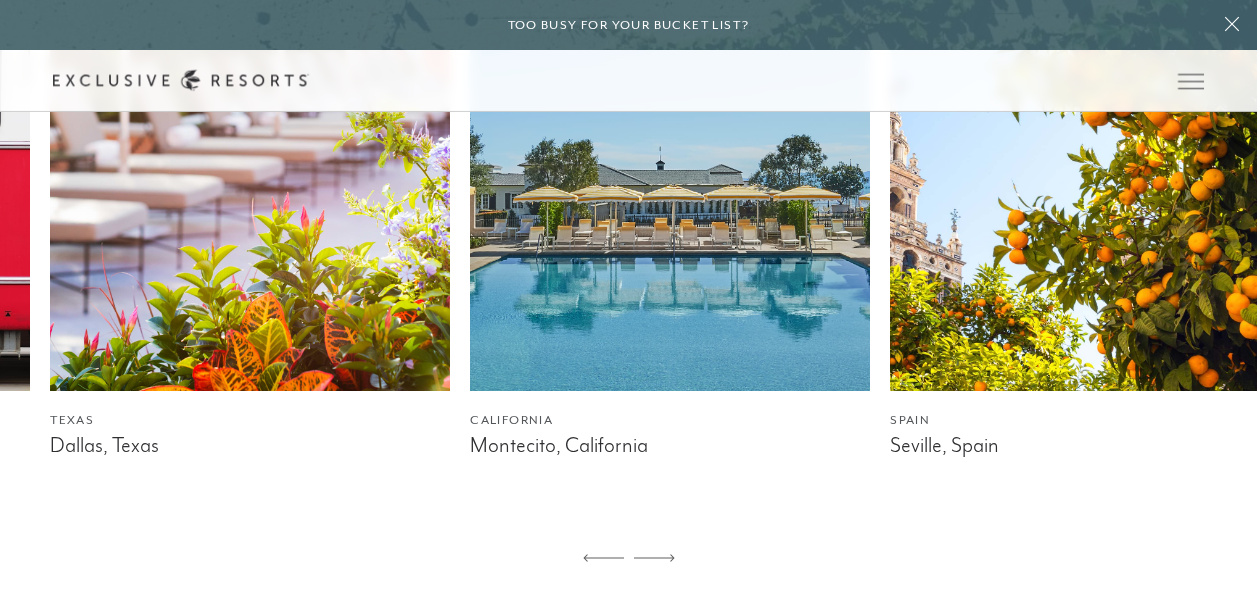 click at bounding box center [654, 559] 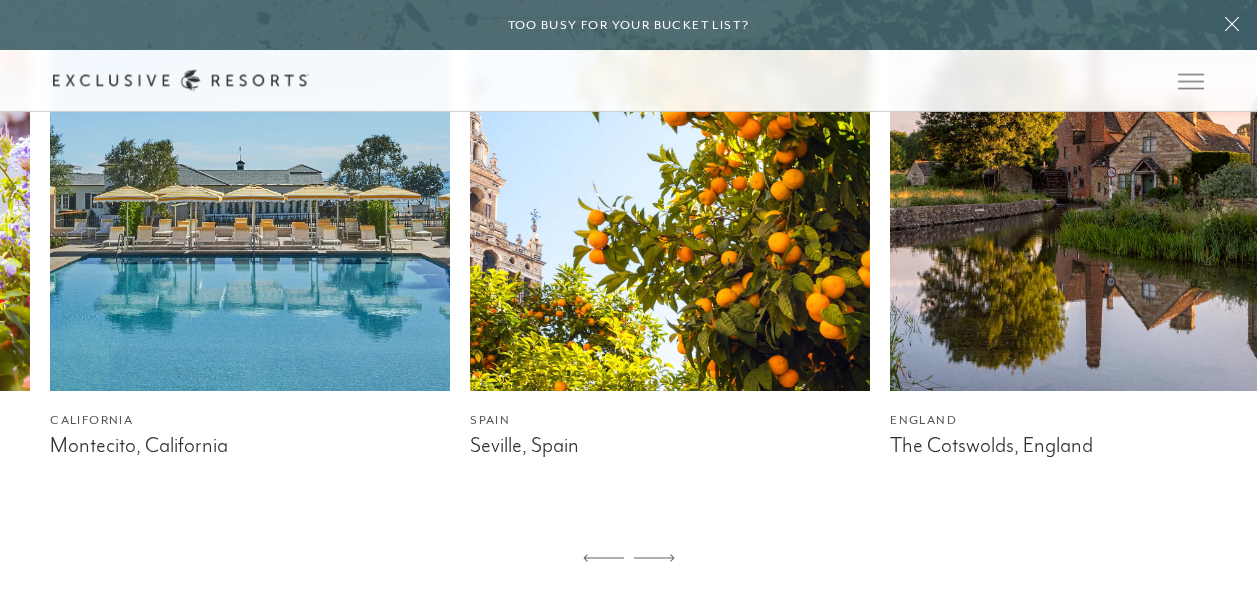 click at bounding box center [250, 141] 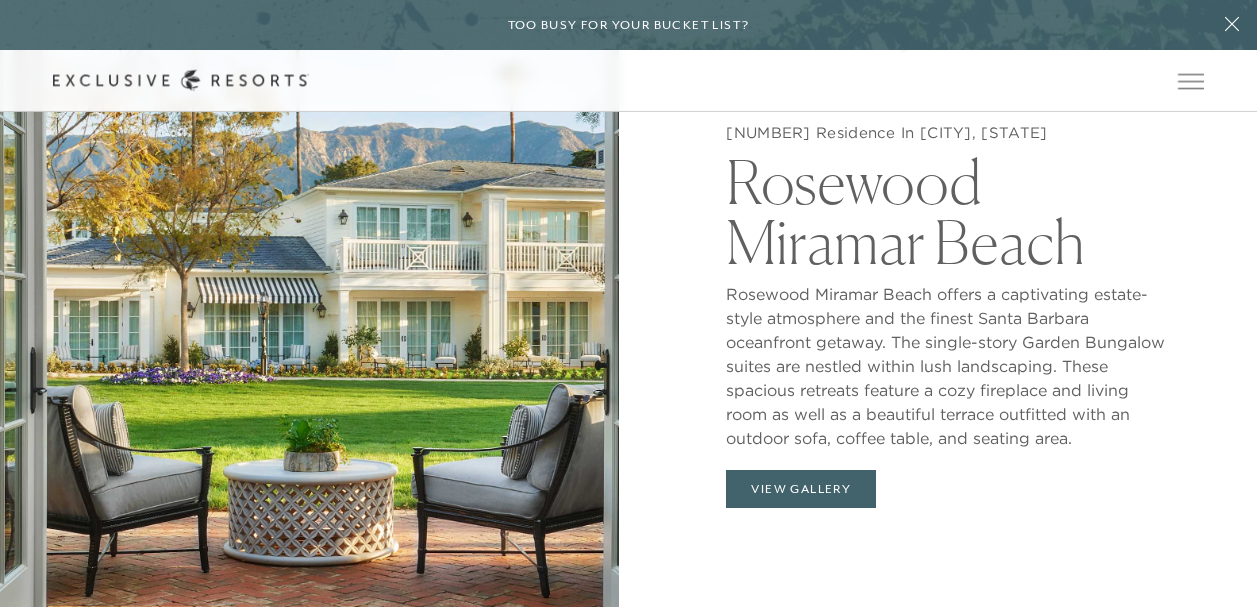 scroll, scrollTop: 1662, scrollLeft: 0, axis: vertical 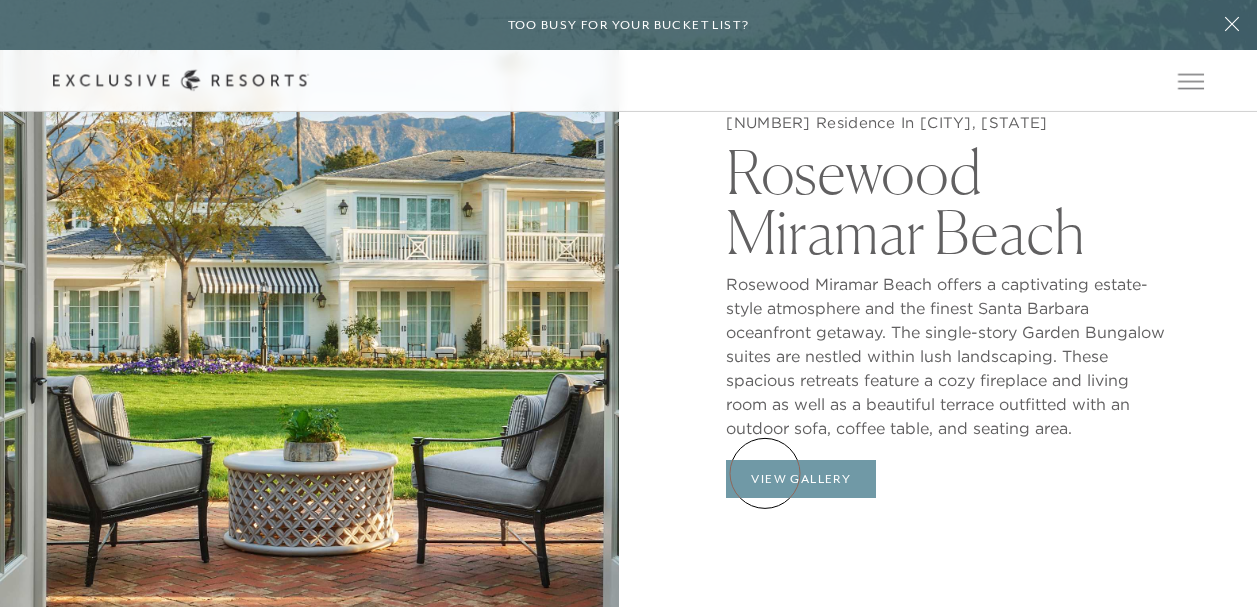 click on "View Gallery" at bounding box center [801, 479] 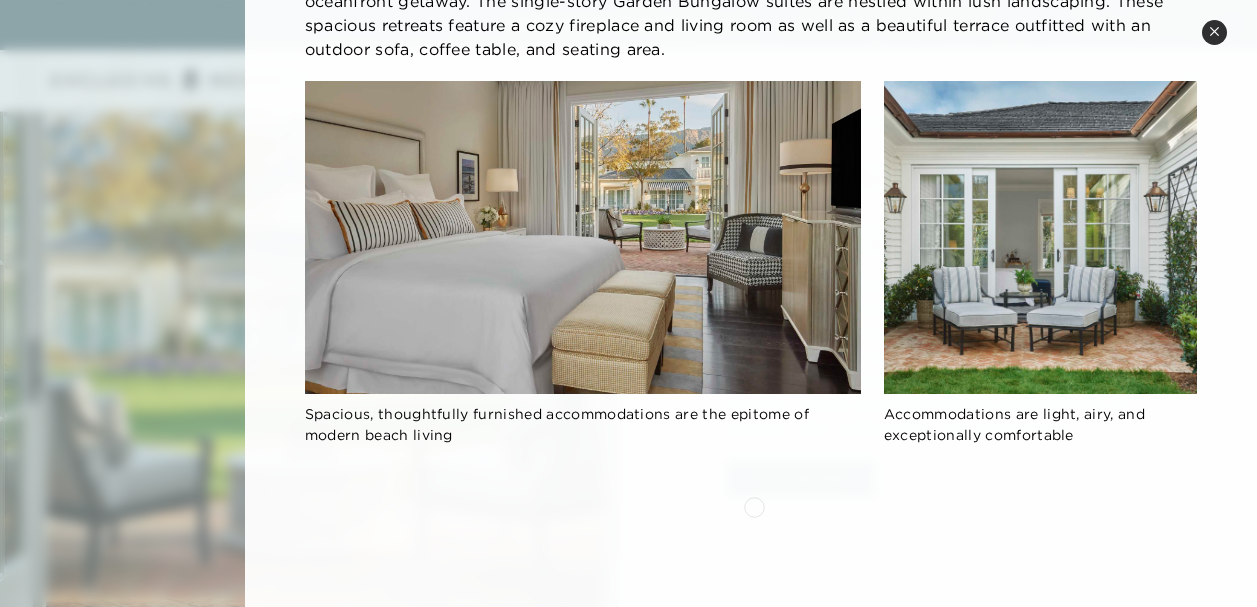 scroll, scrollTop: 0, scrollLeft: 0, axis: both 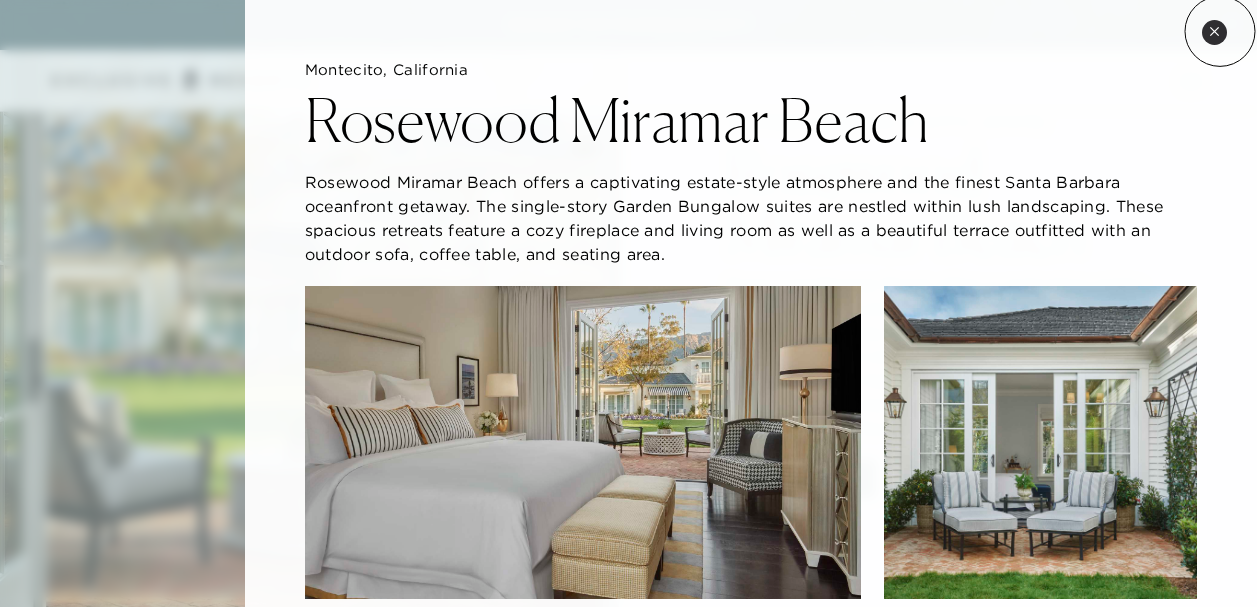 click 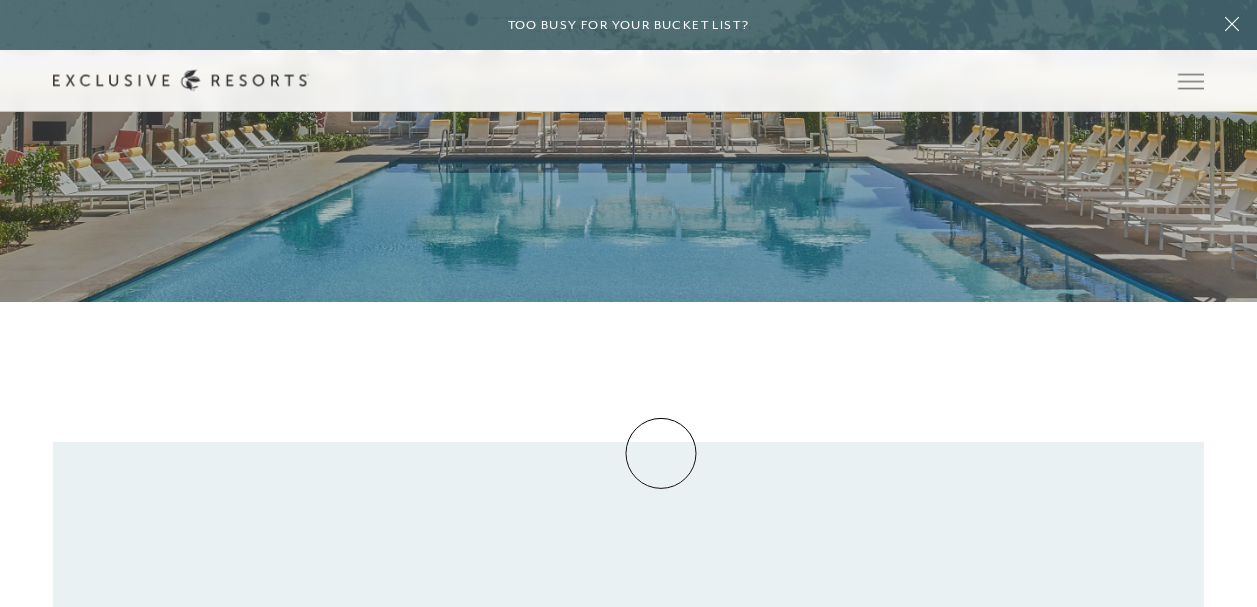 scroll, scrollTop: 0, scrollLeft: 0, axis: both 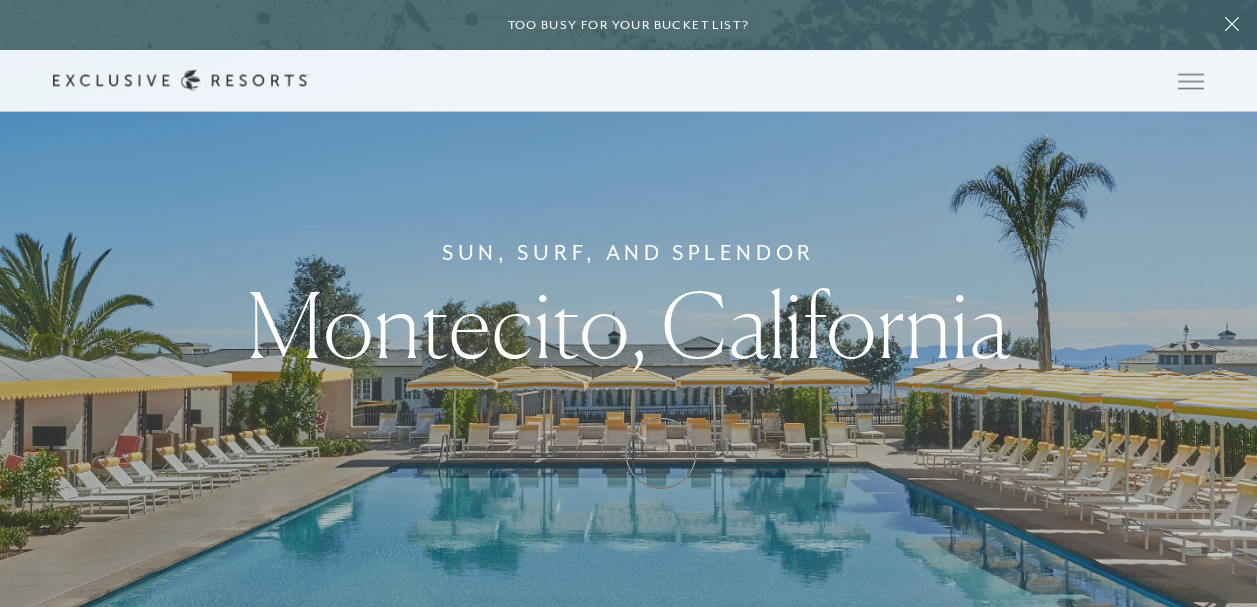 click on "Sun, Surf, and Splendor [CITY], [STATE]" 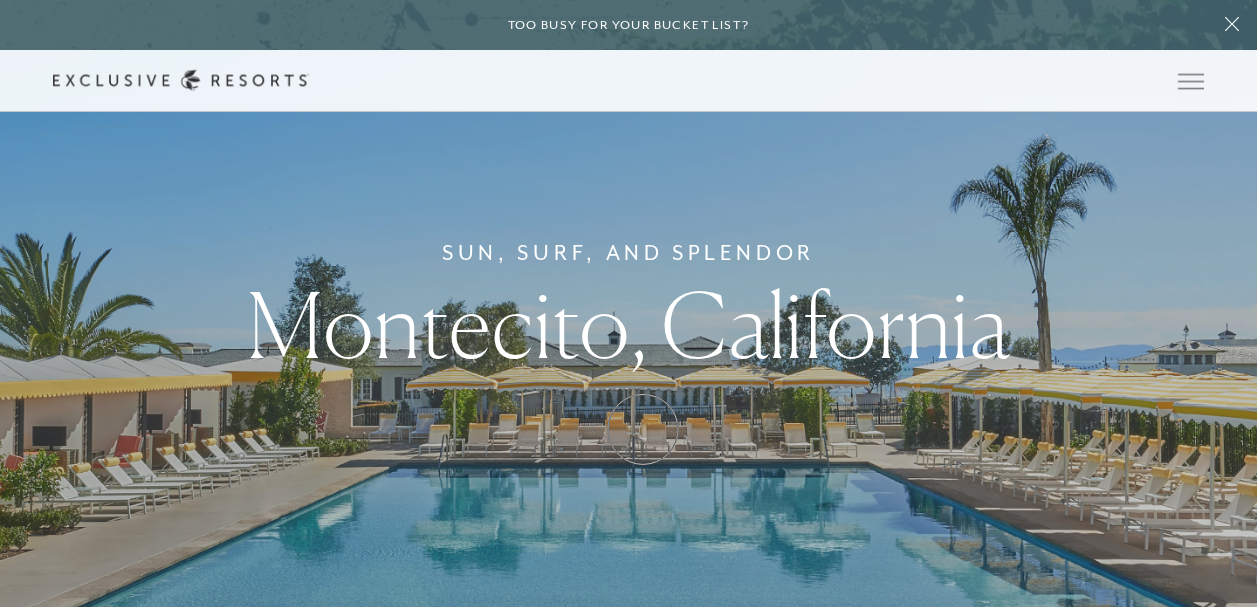 click on "Sun, Surf, and Splendor [CITY], [STATE]" 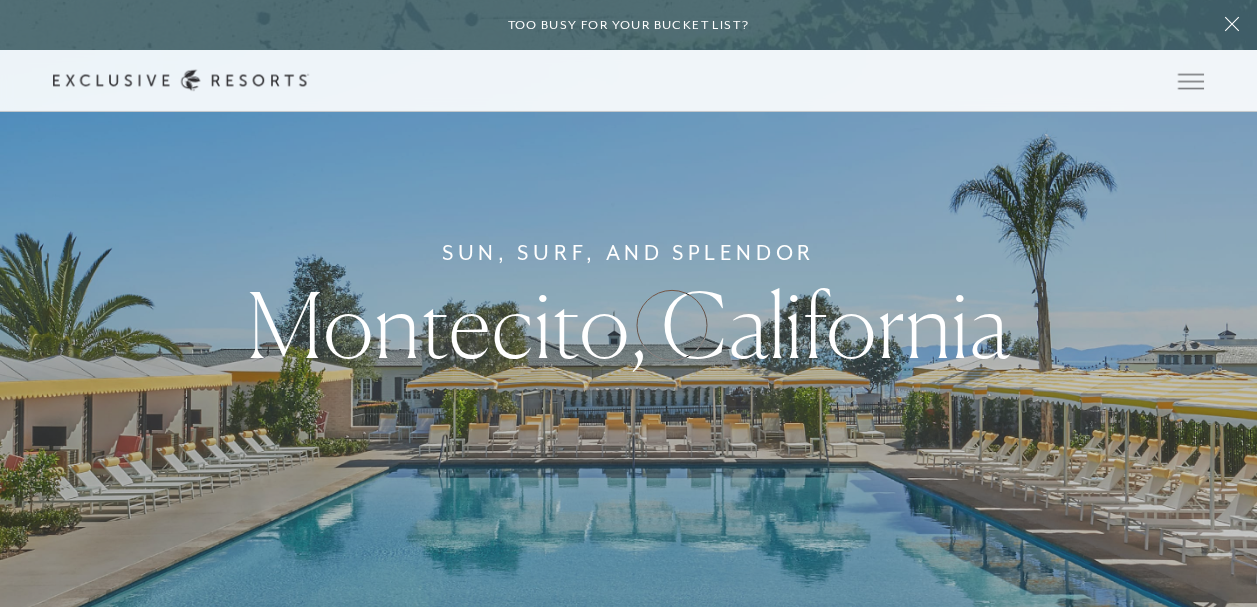 click on "Montecito, California" 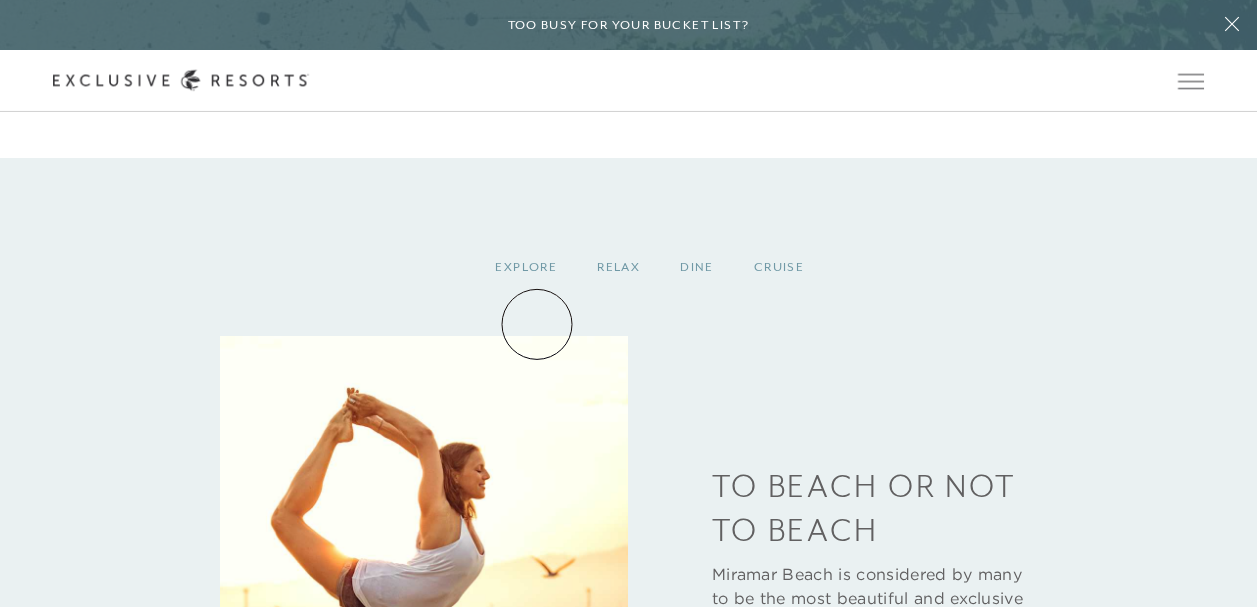 scroll, scrollTop: 2255, scrollLeft: 0, axis: vertical 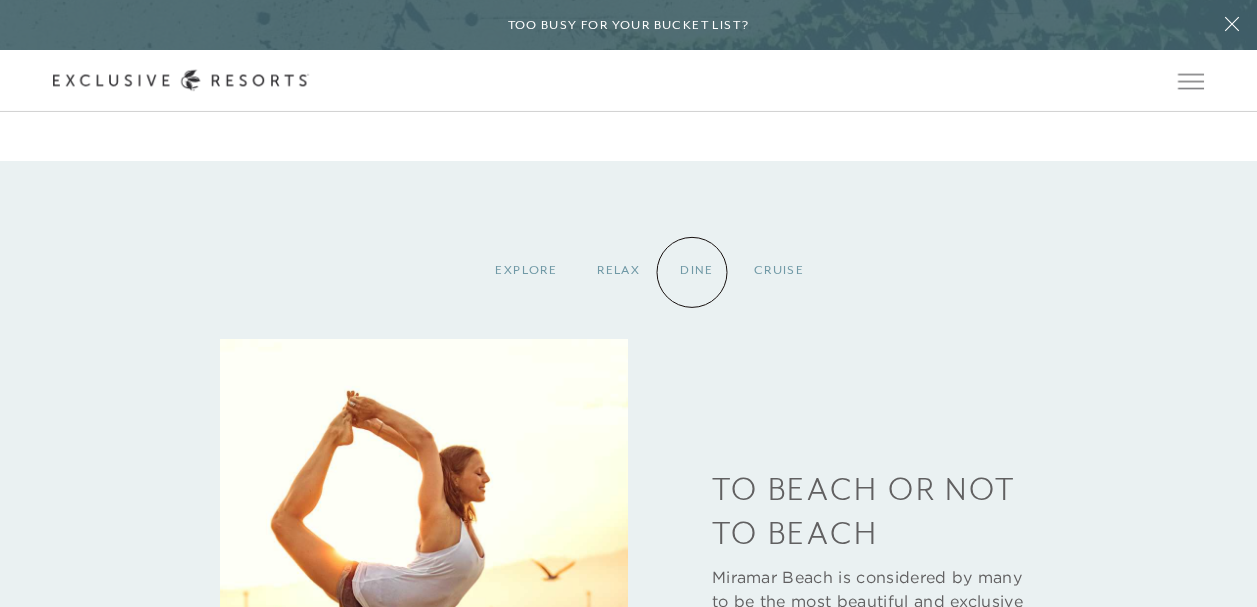 click on "Dine" 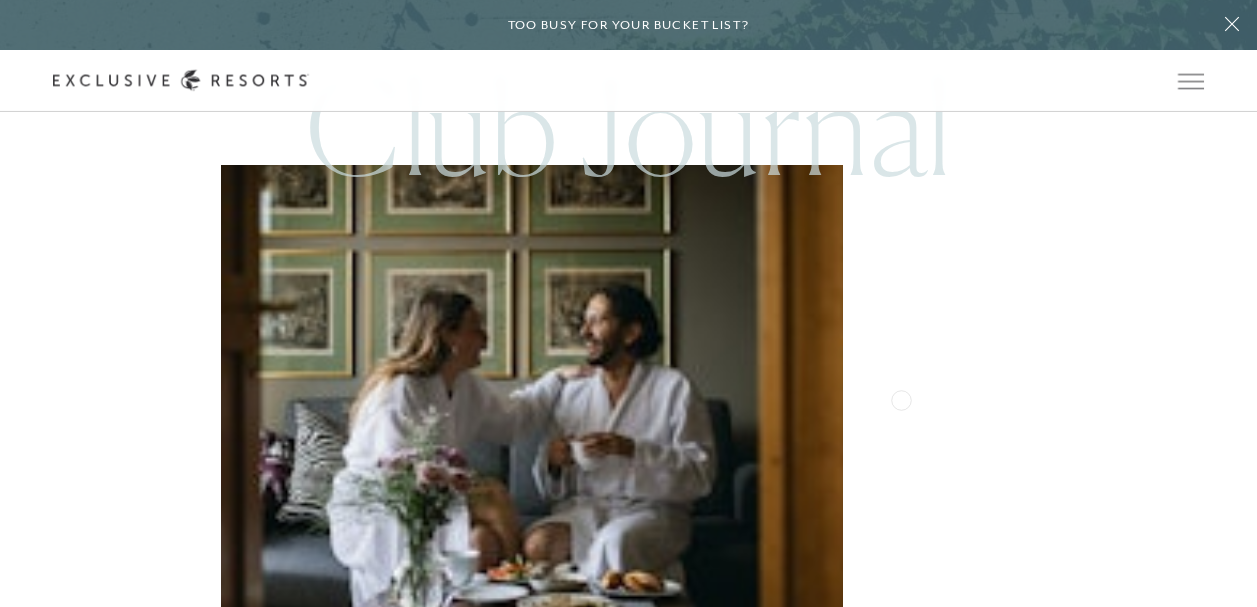 scroll, scrollTop: 4156, scrollLeft: 0, axis: vertical 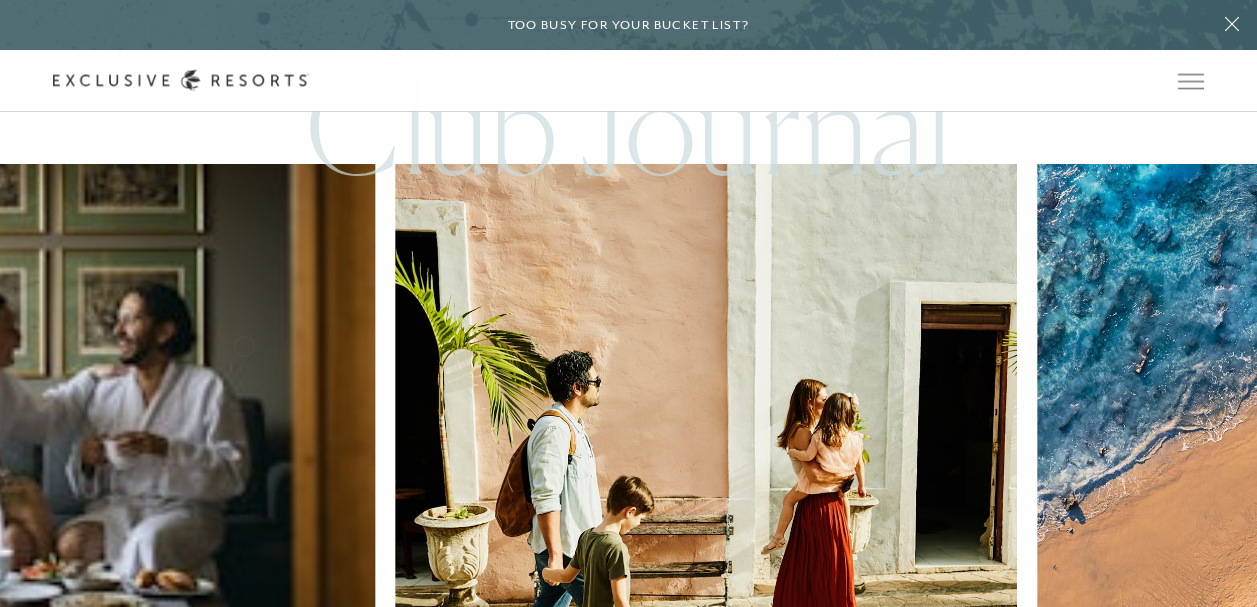 click at bounding box center [707, 475] 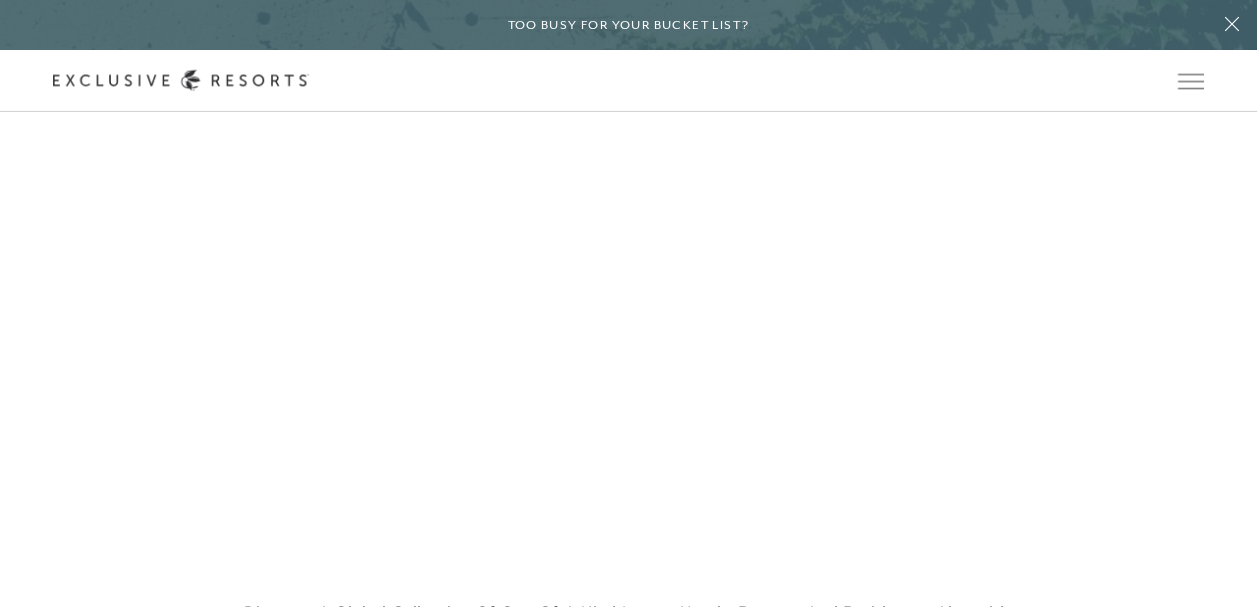 scroll, scrollTop: 946, scrollLeft: 0, axis: vertical 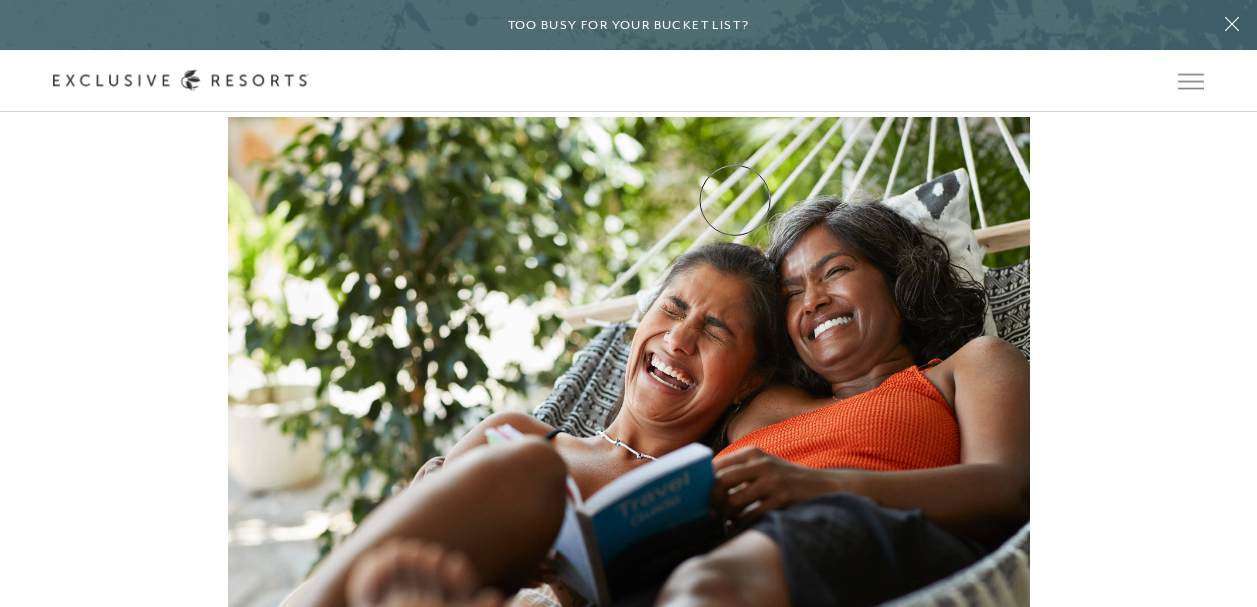 click on "Experience Collection" at bounding box center [0, 0] 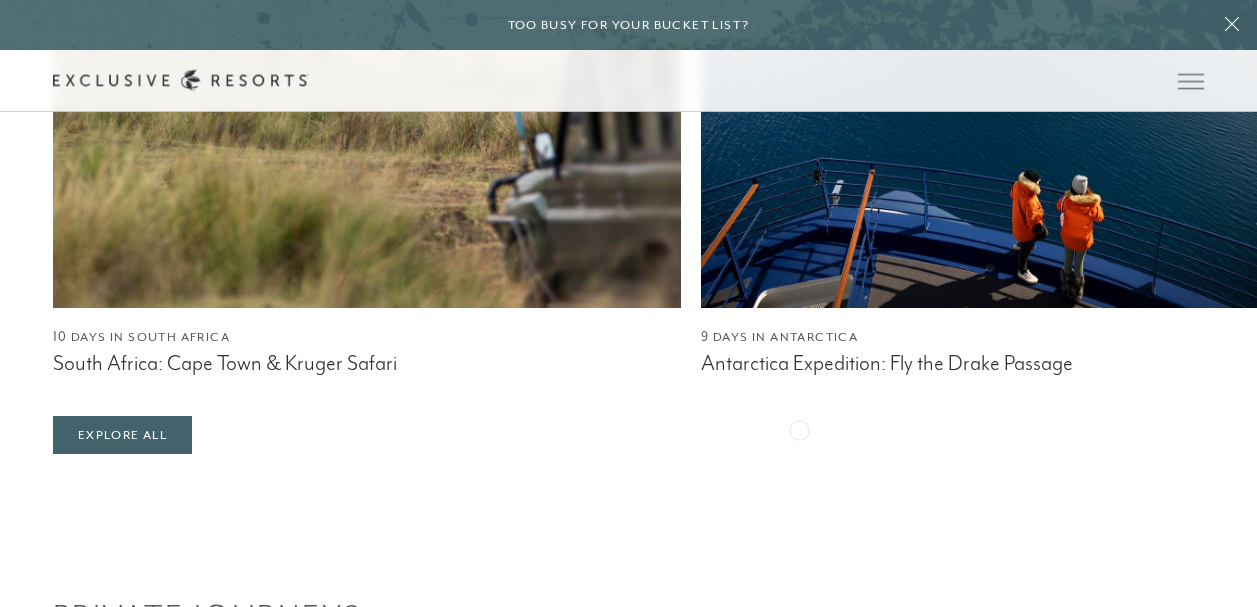 scroll, scrollTop: 1333, scrollLeft: 0, axis: vertical 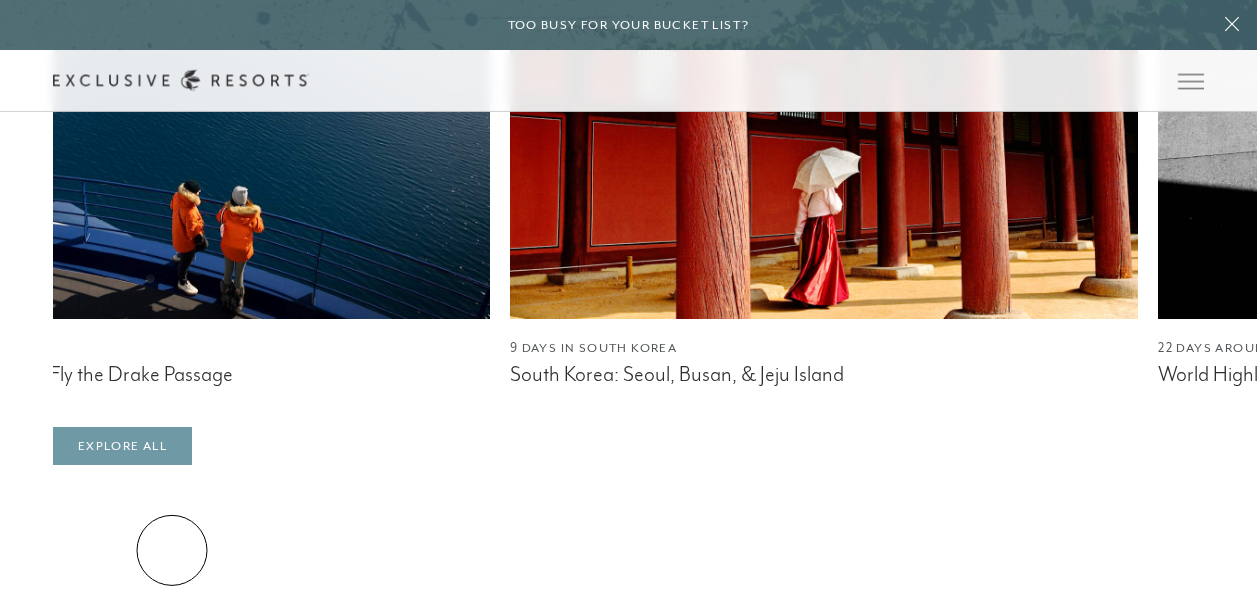 click on "Explore All" at bounding box center (122, 446) 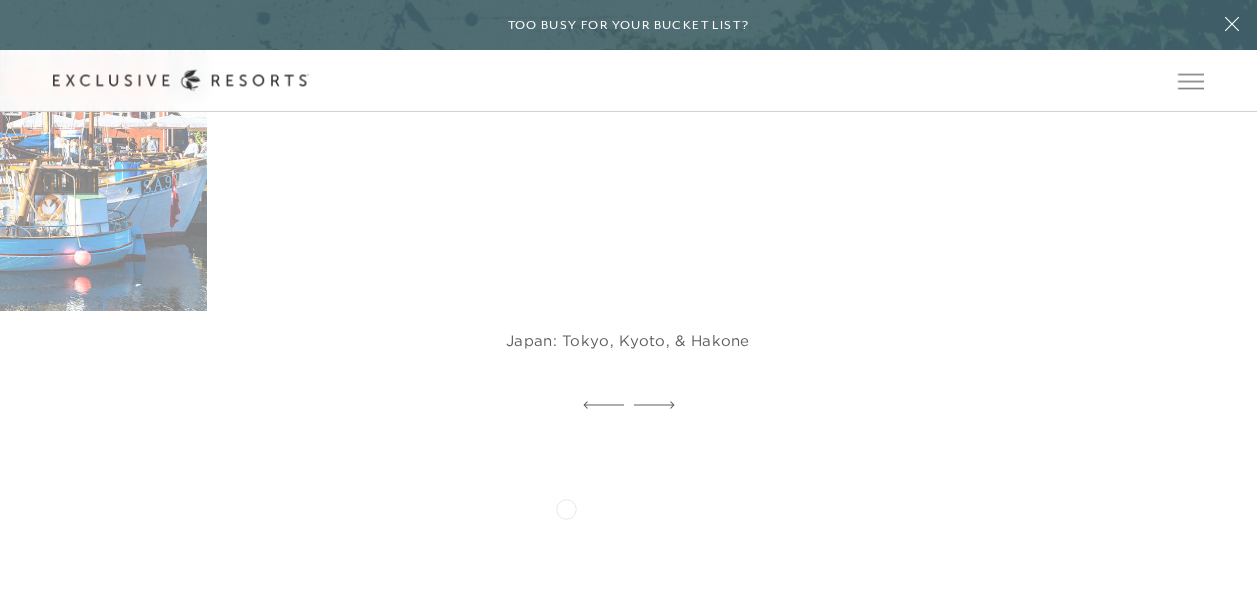 scroll, scrollTop: 1545, scrollLeft: 0, axis: vertical 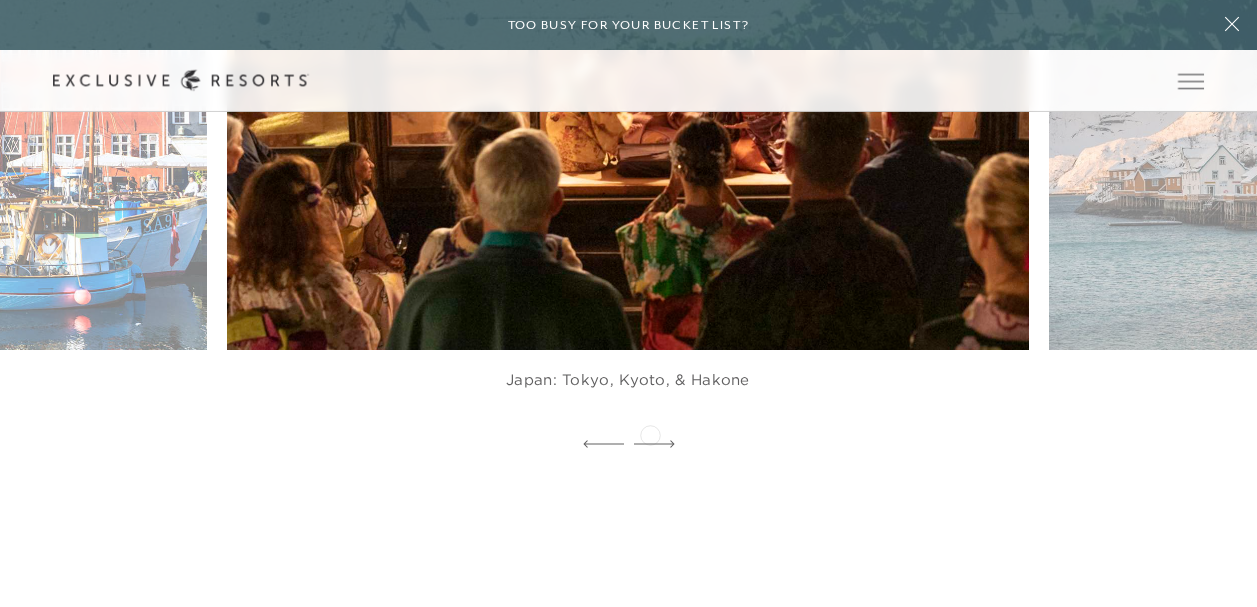 click 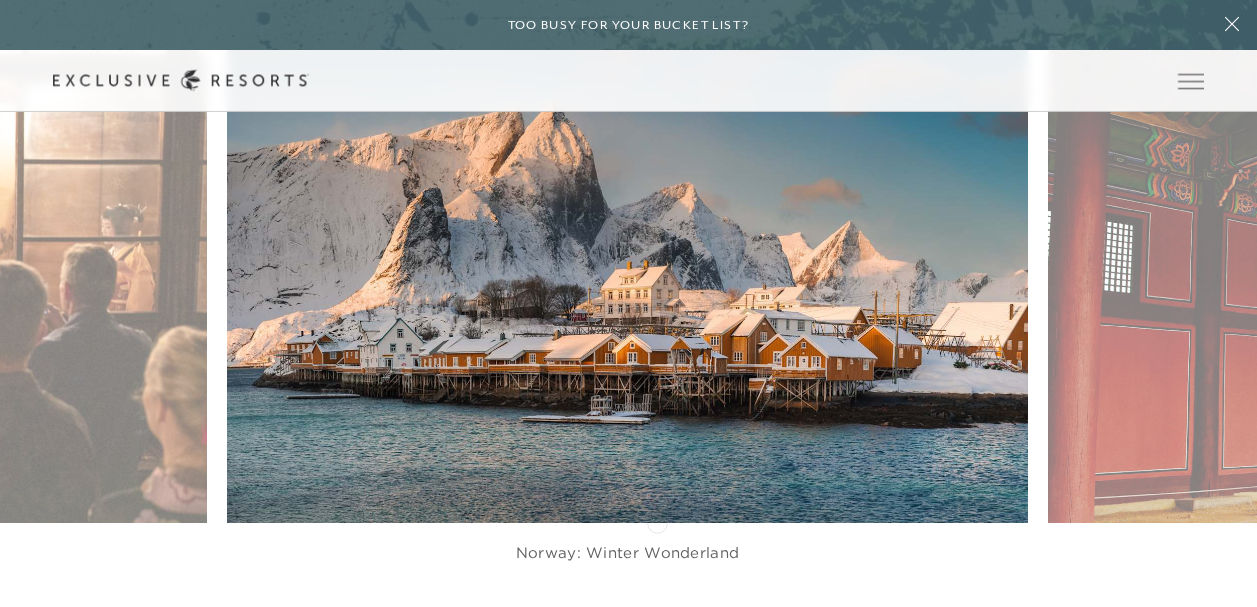 scroll, scrollTop: 1460, scrollLeft: 0, axis: vertical 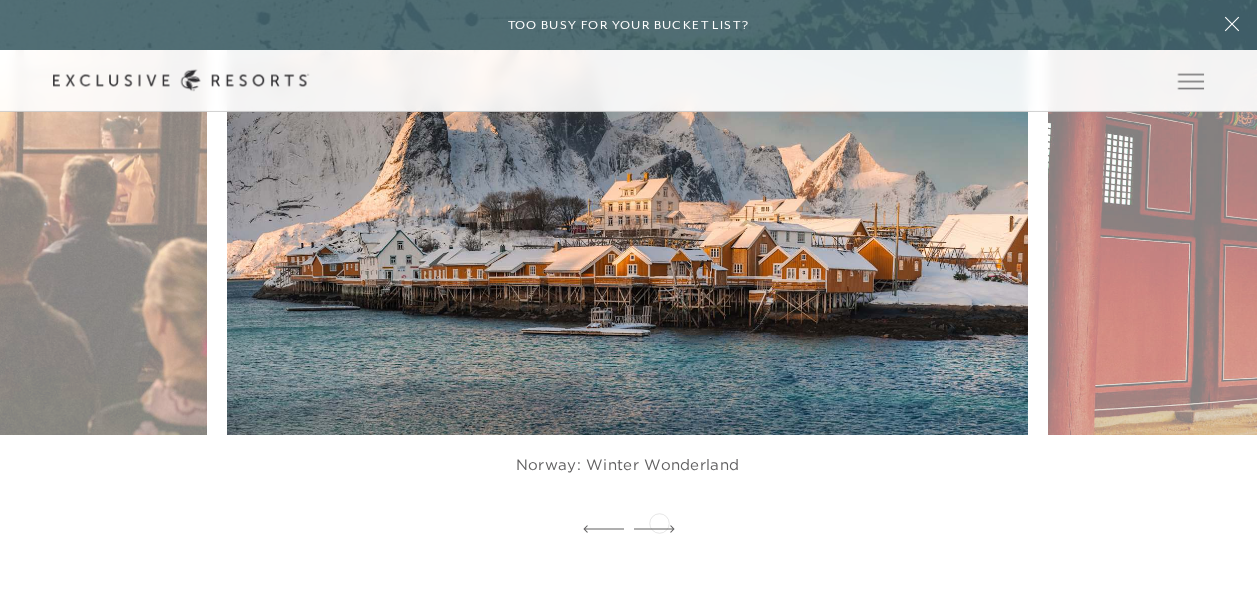 click 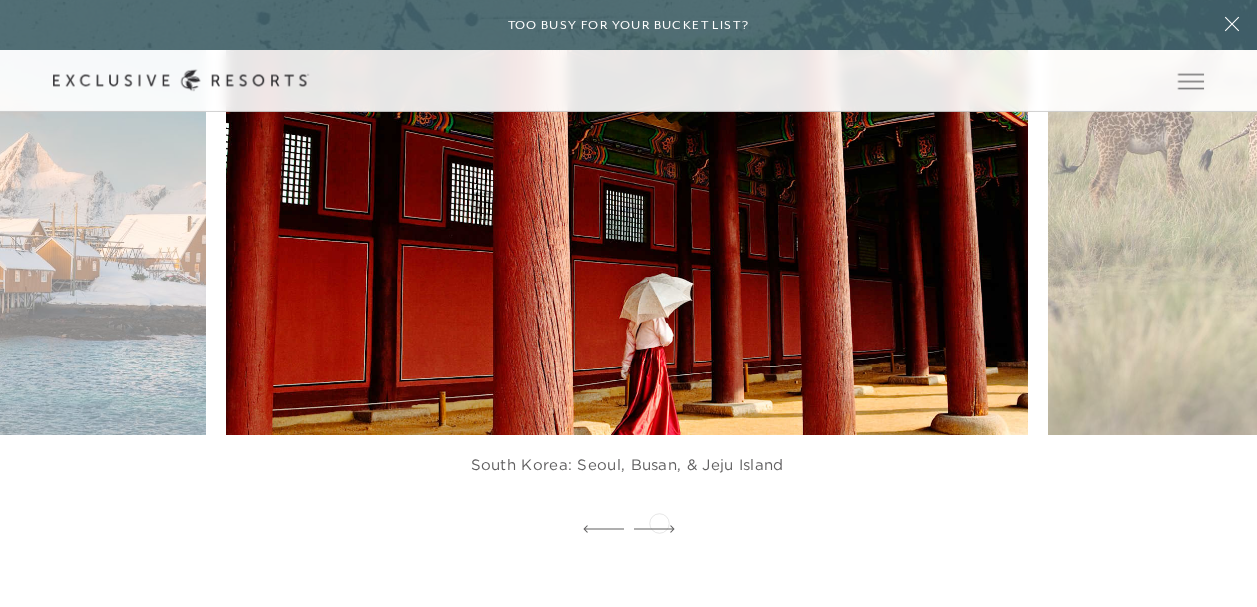click 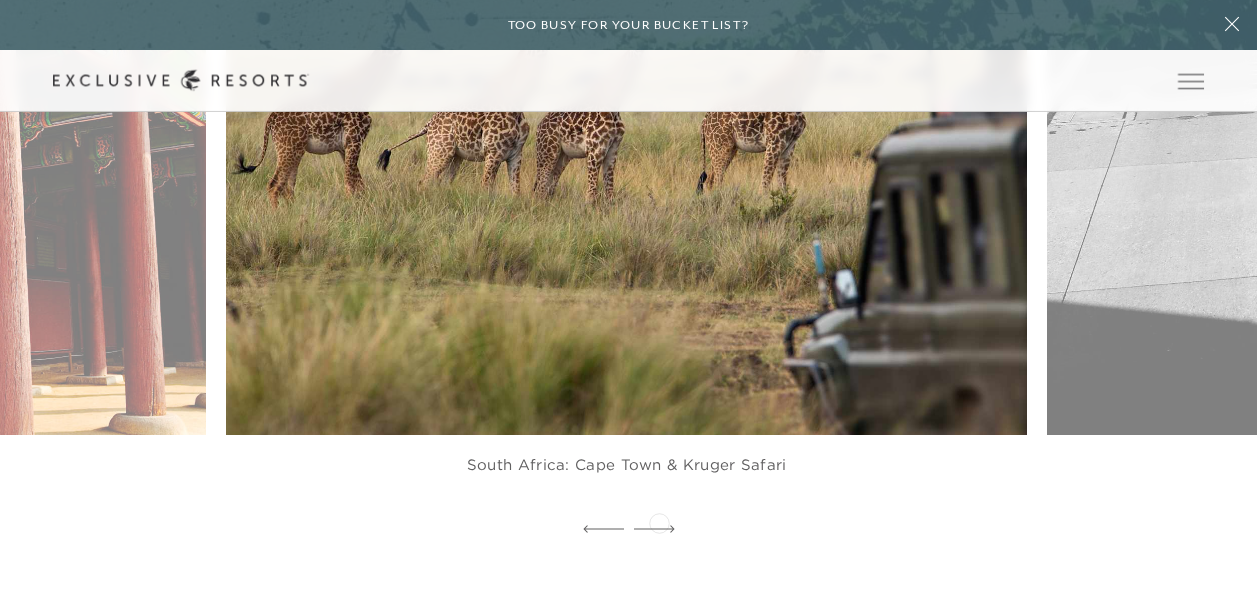 click 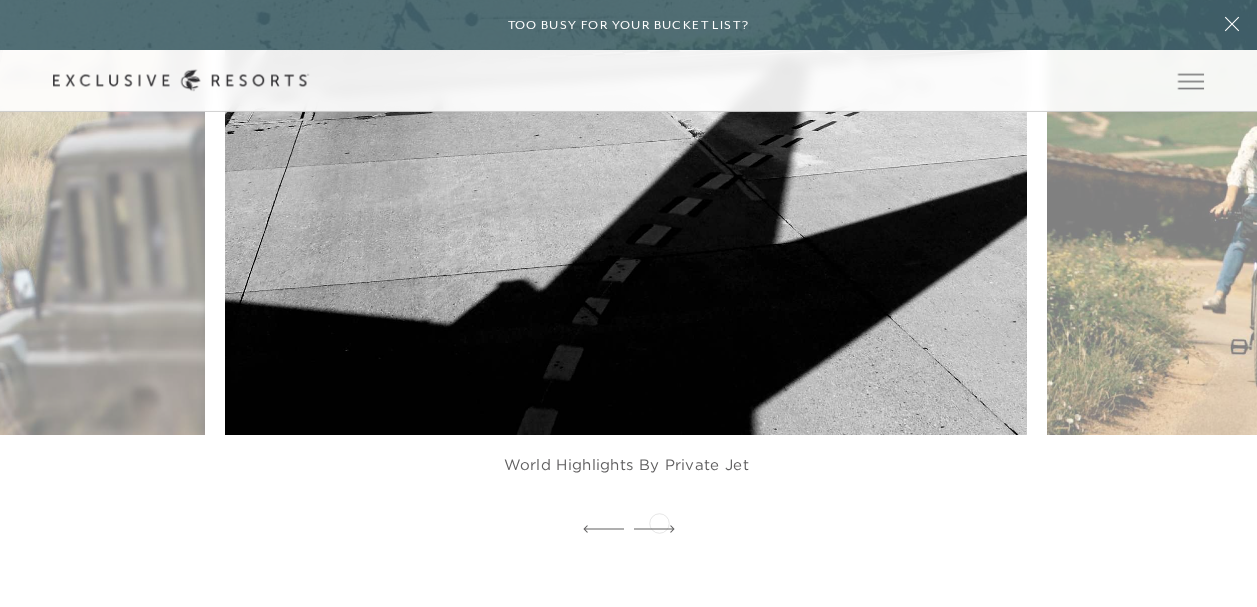 click 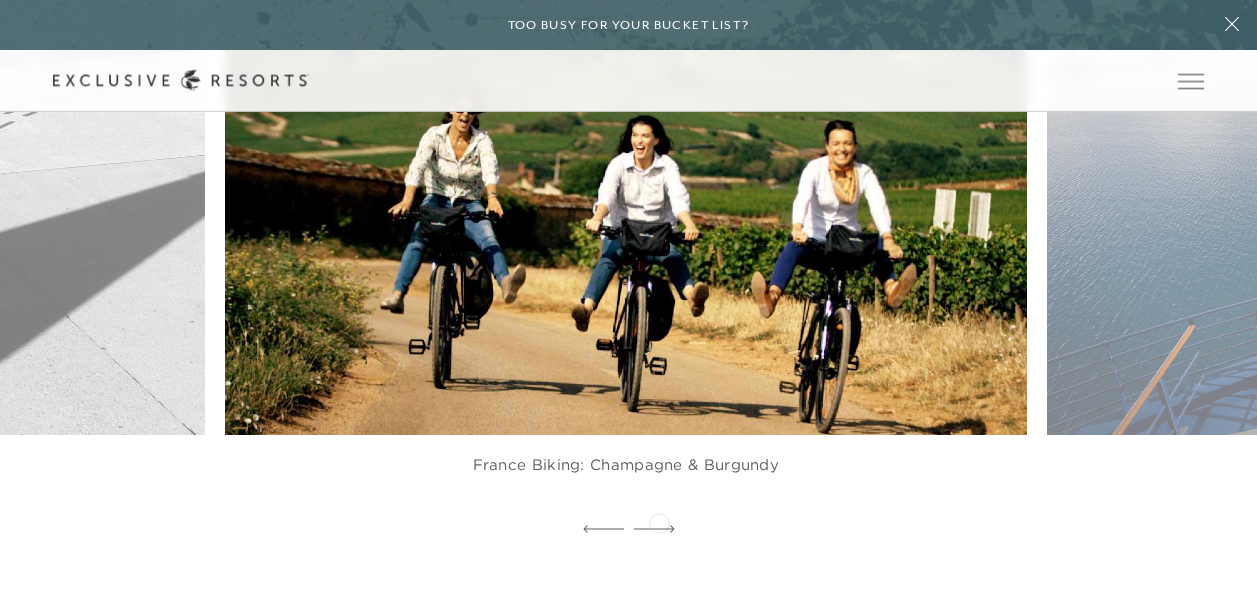 click 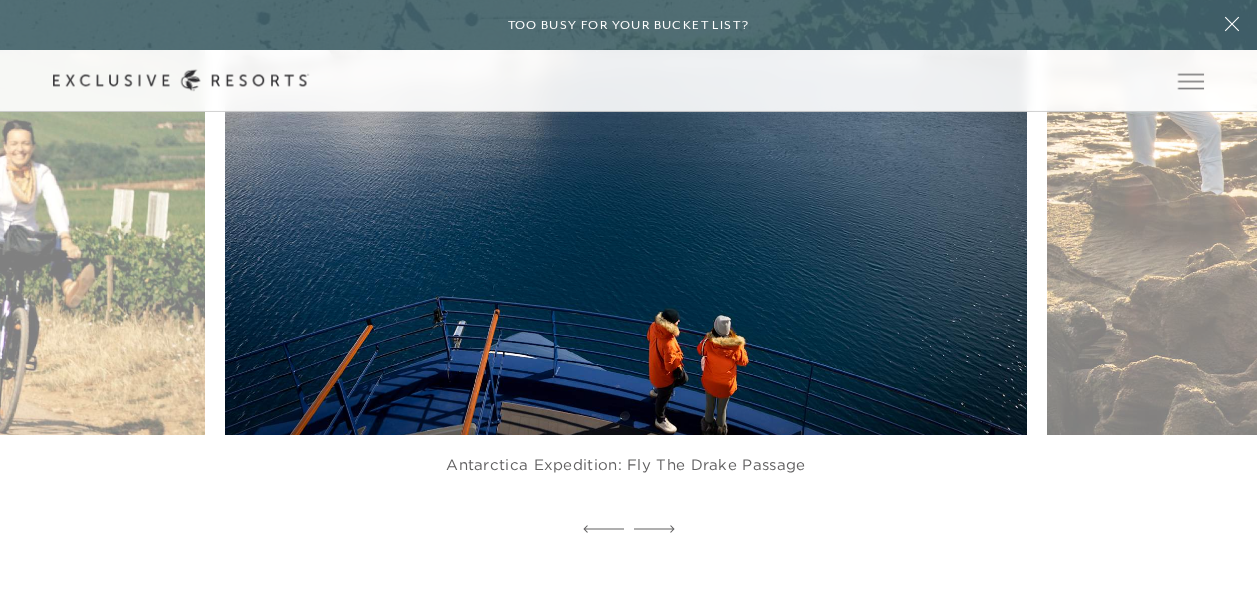 click 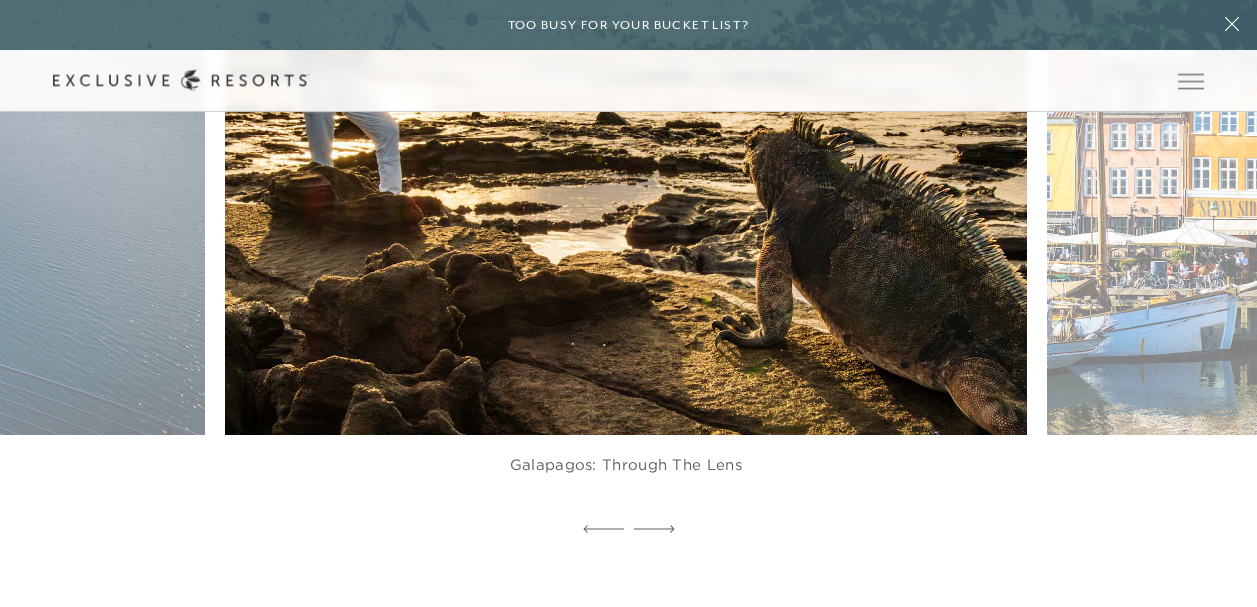 click 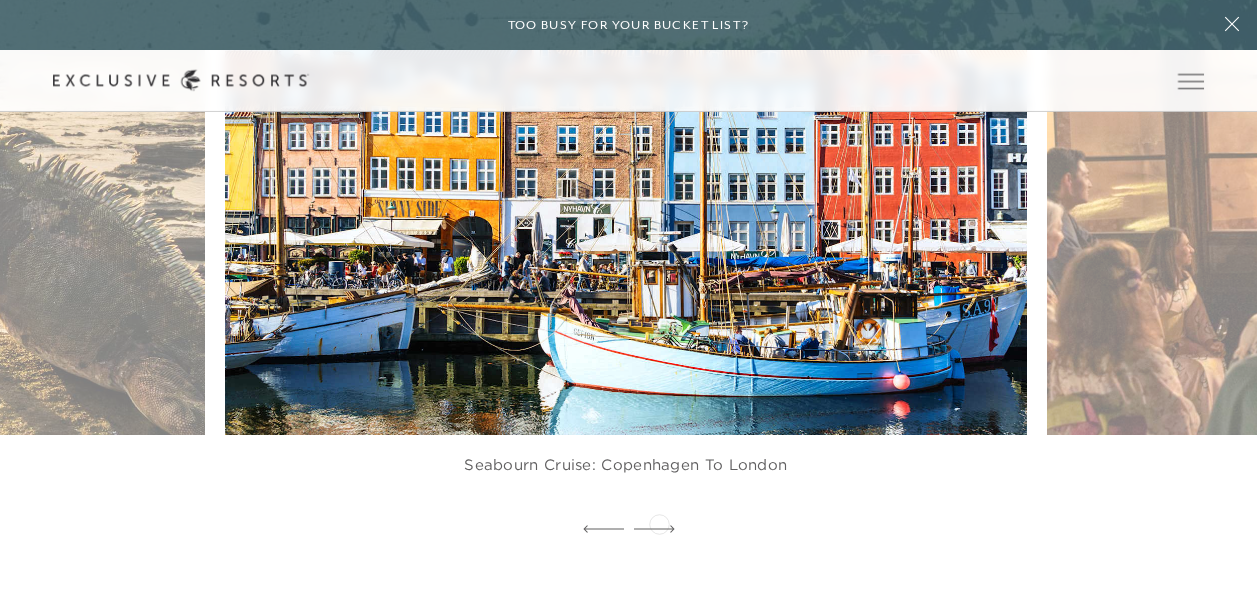 click 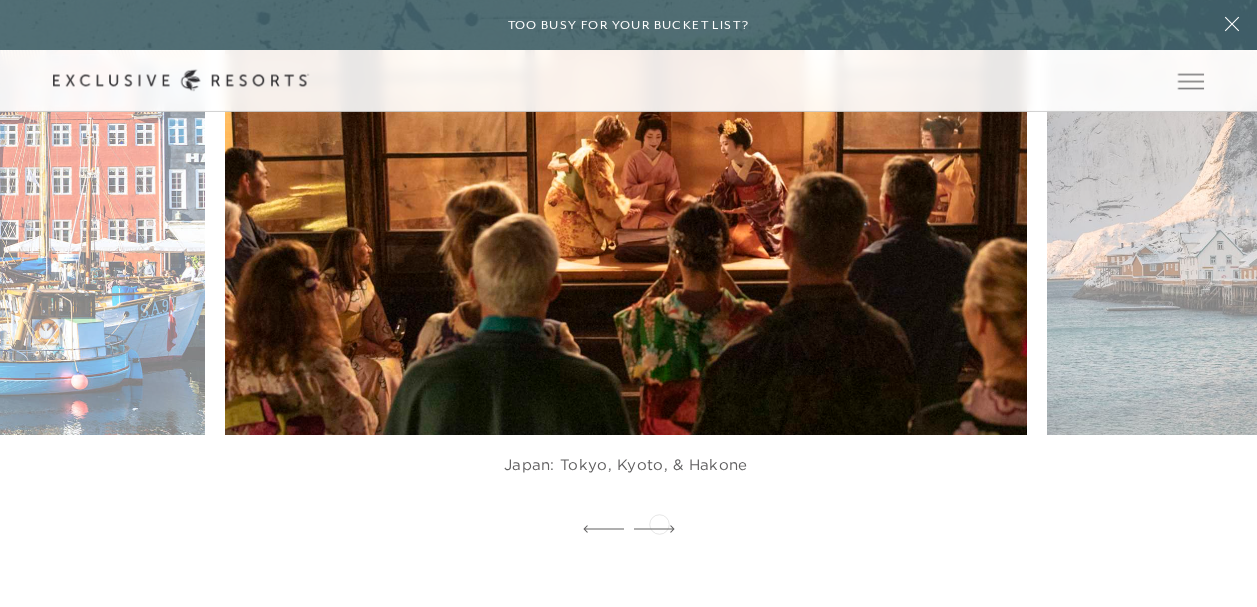 click 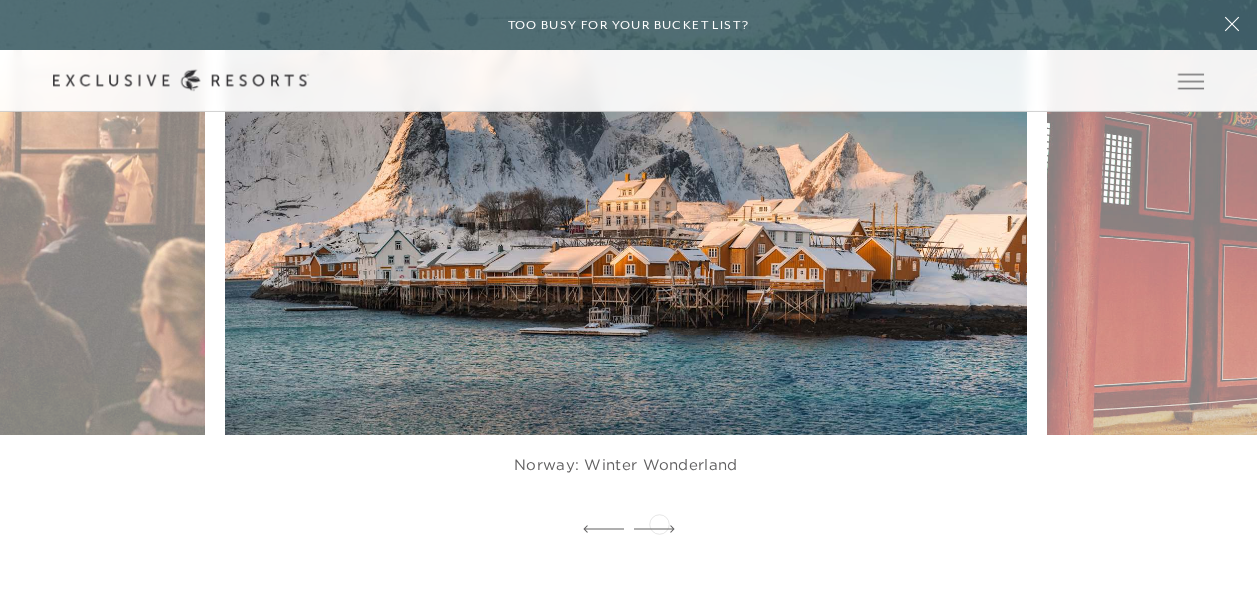 click 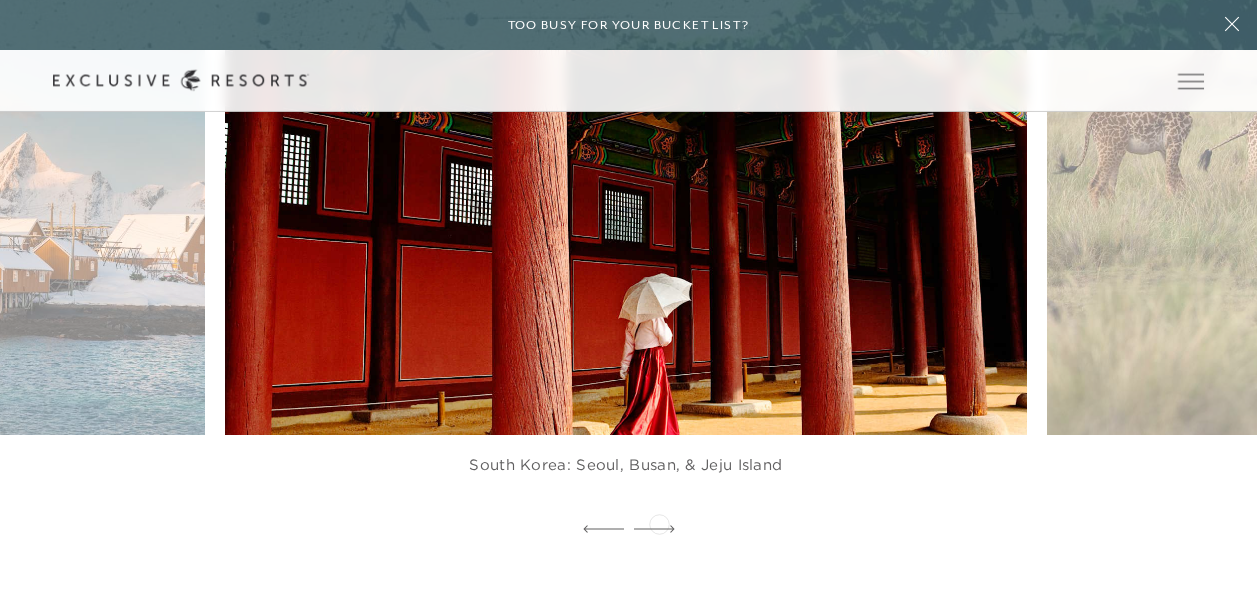 click 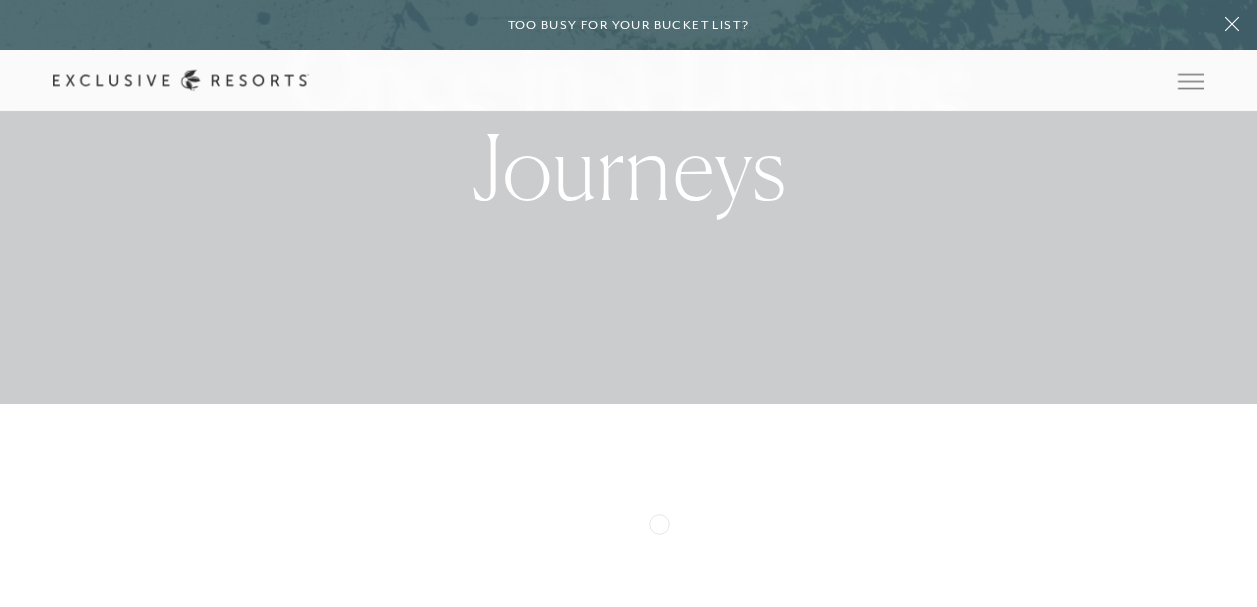scroll, scrollTop: 47, scrollLeft: 0, axis: vertical 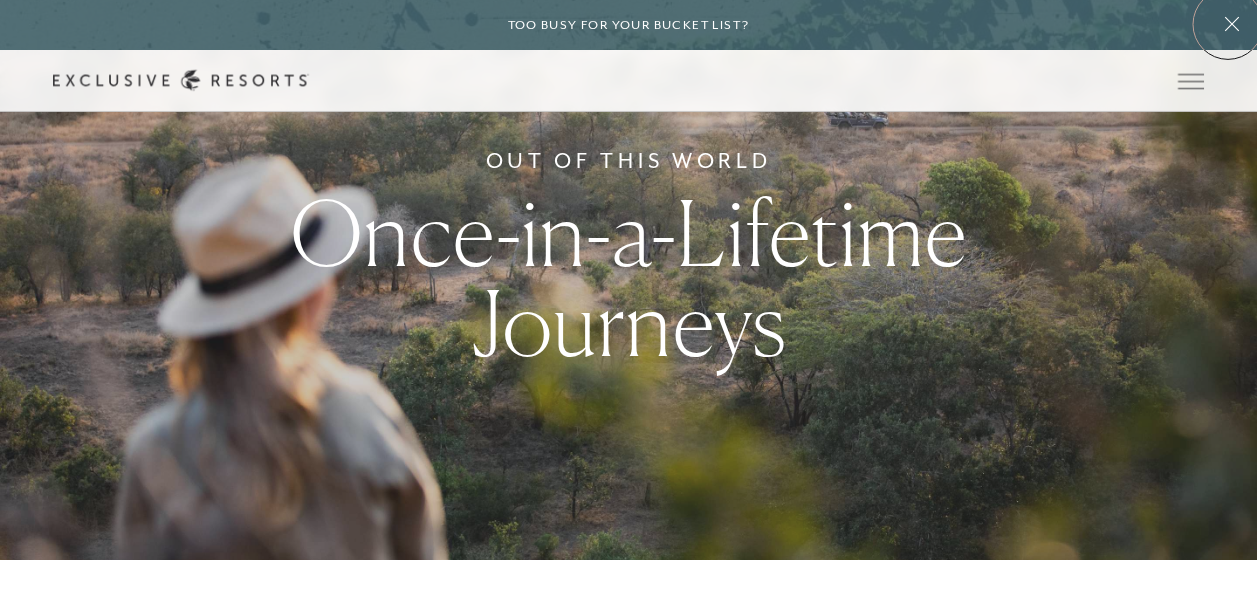 click 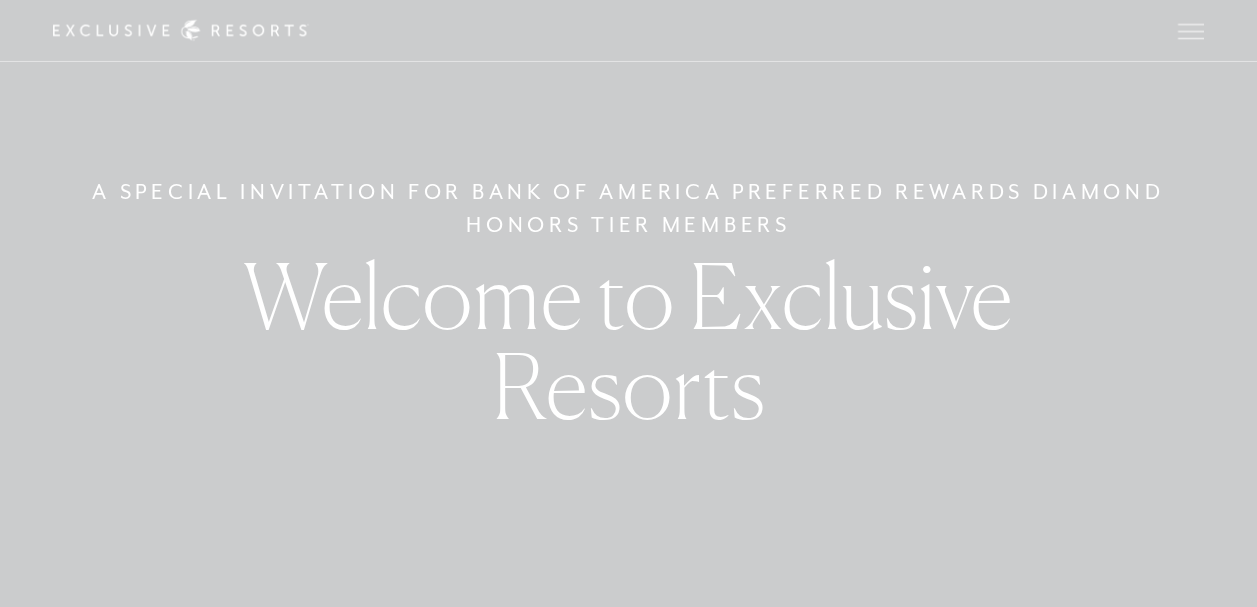 scroll, scrollTop: 0, scrollLeft: 0, axis: both 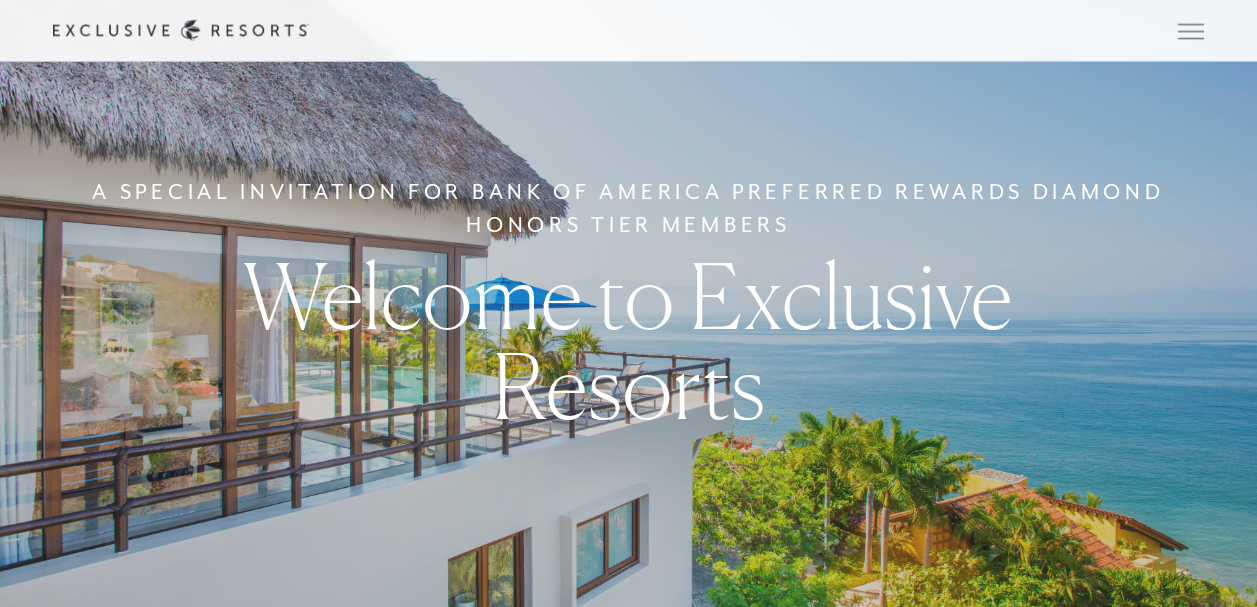 checkbox on "false" 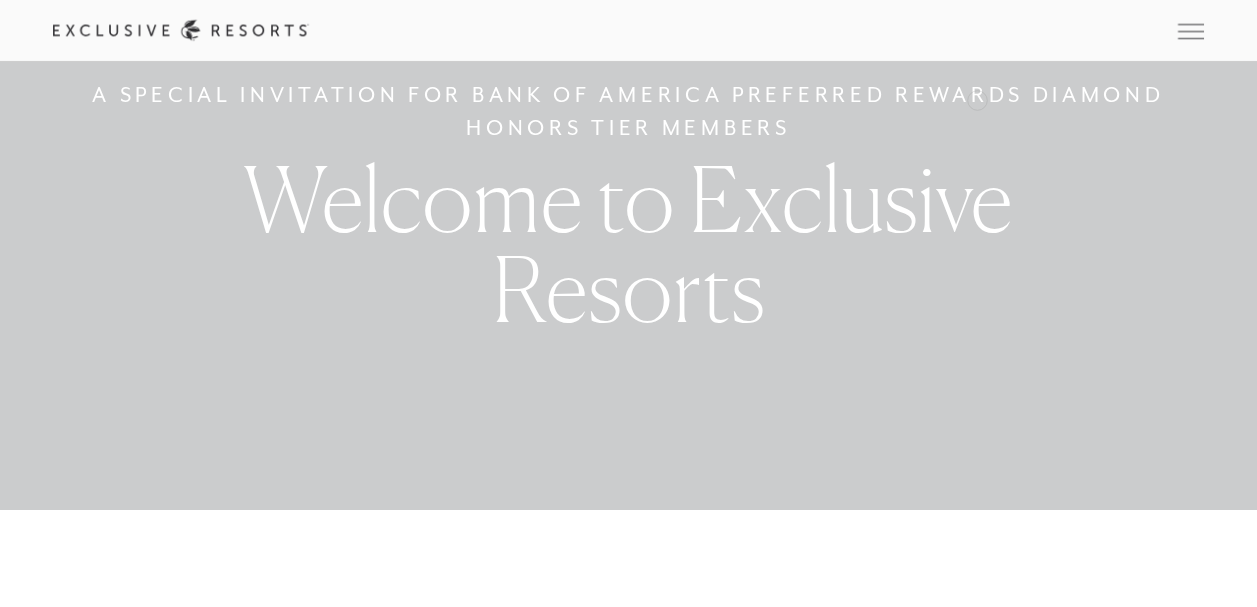scroll, scrollTop: 0, scrollLeft: 0, axis: both 